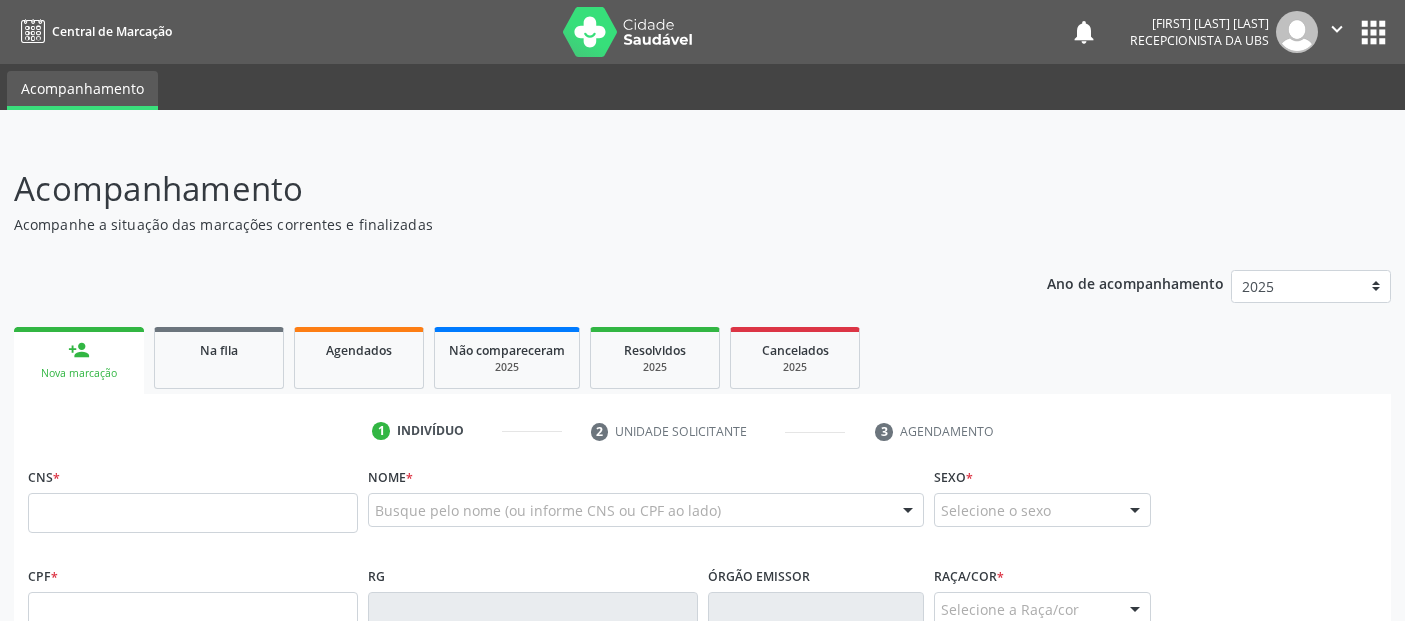 scroll, scrollTop: 400, scrollLeft: 0, axis: vertical 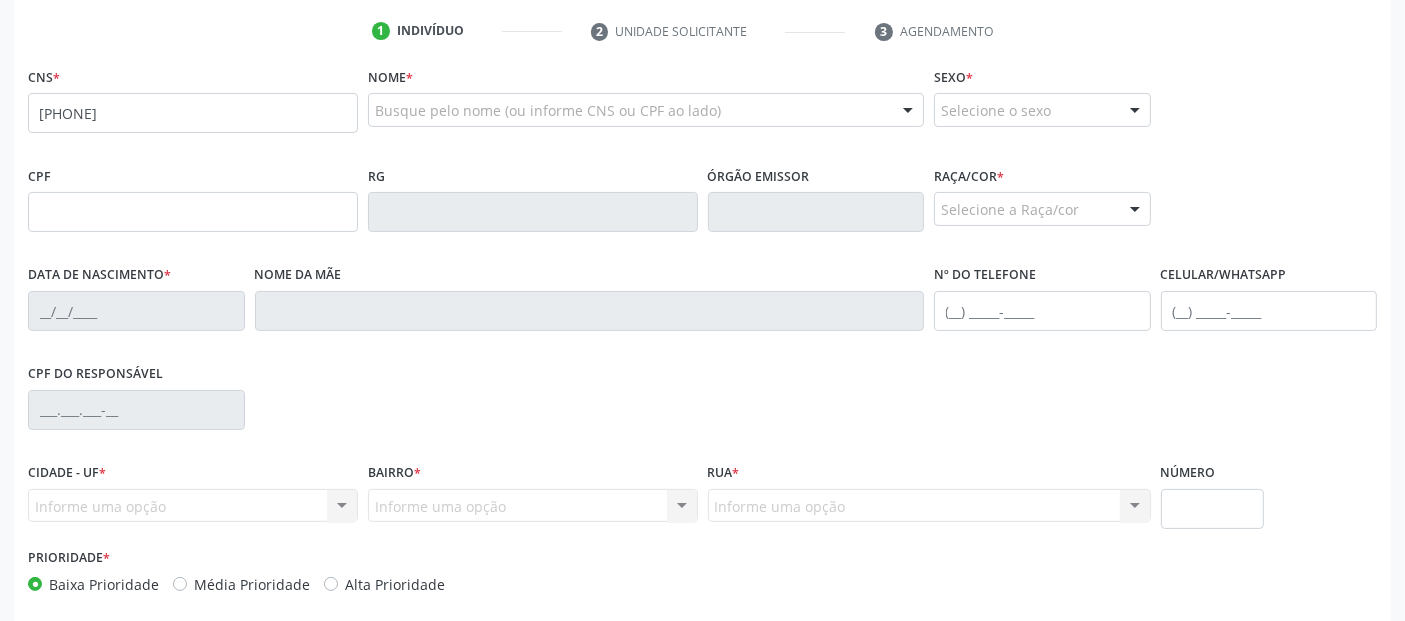 type on "[PHONE]" 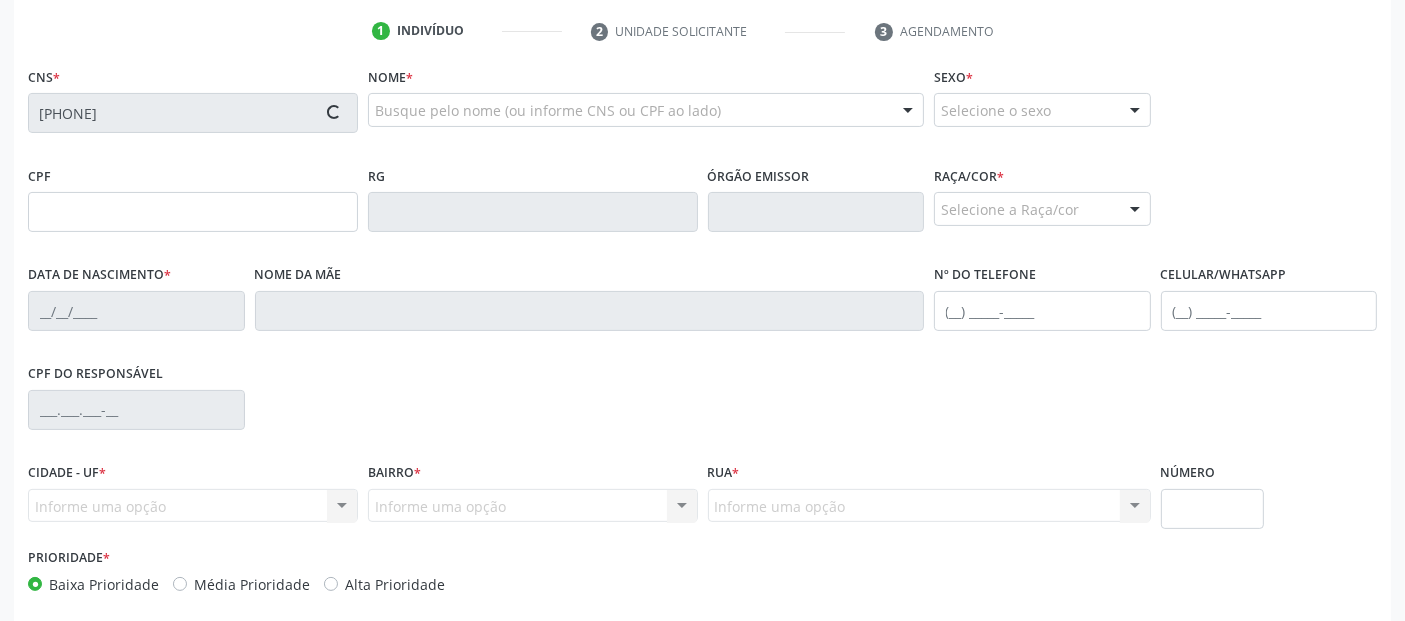 type on "[ID]" 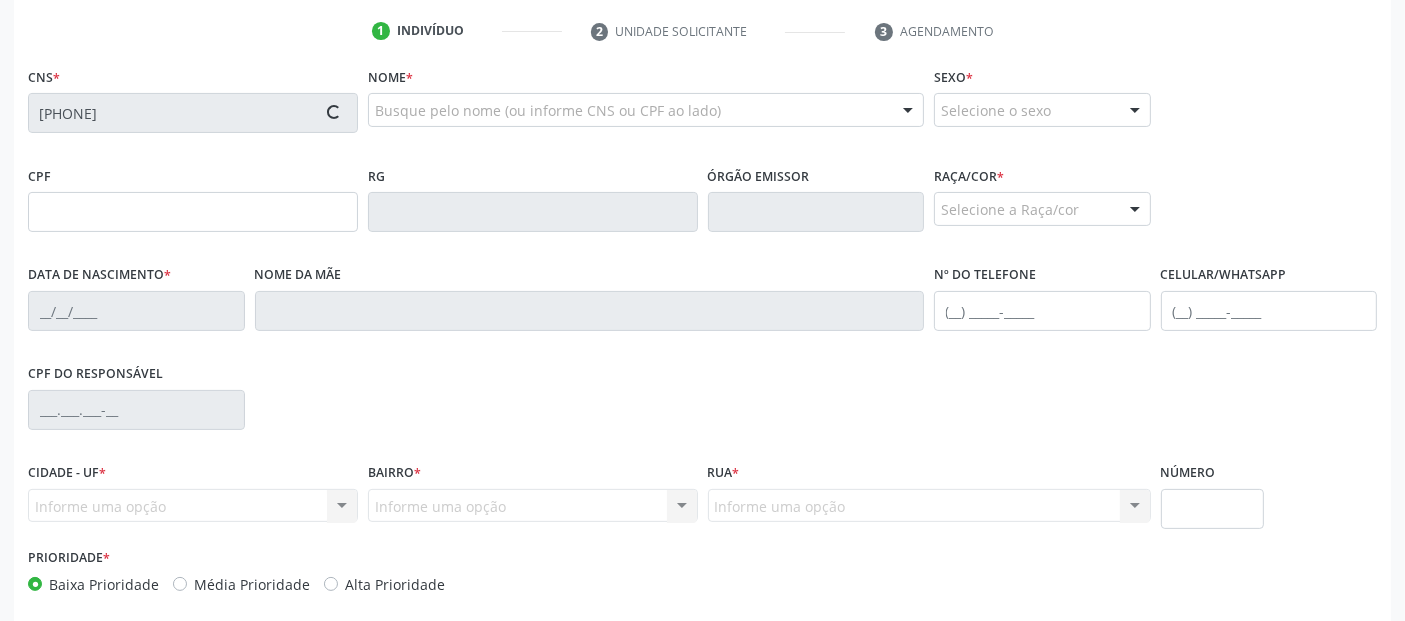 type on "[DATE]" 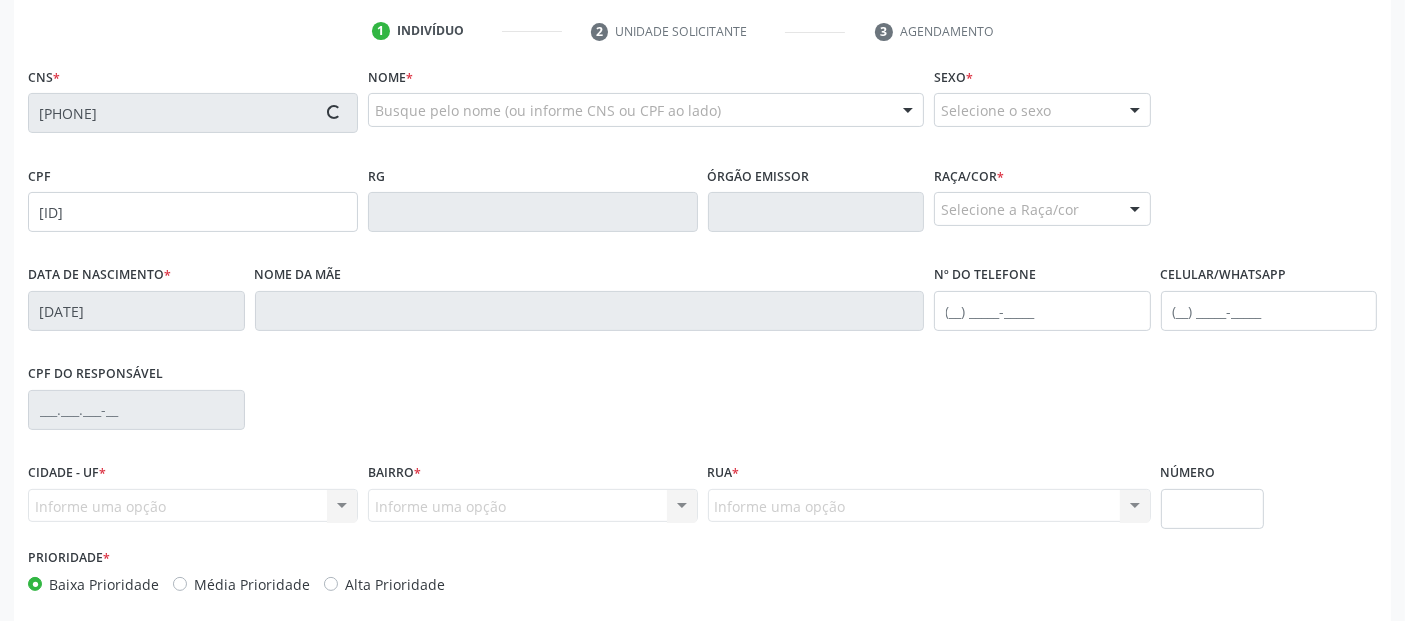 type on "[FIRST] [MIDDLE] [LAST]" 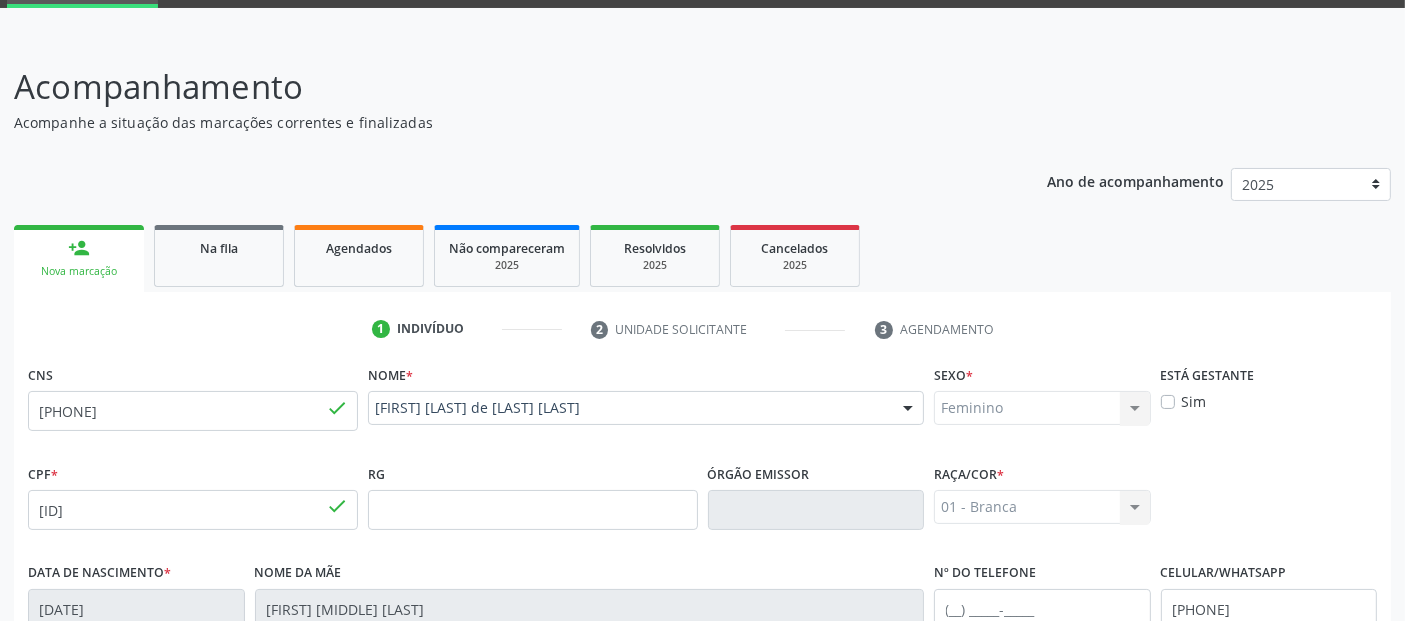 scroll, scrollTop: 0, scrollLeft: 0, axis: both 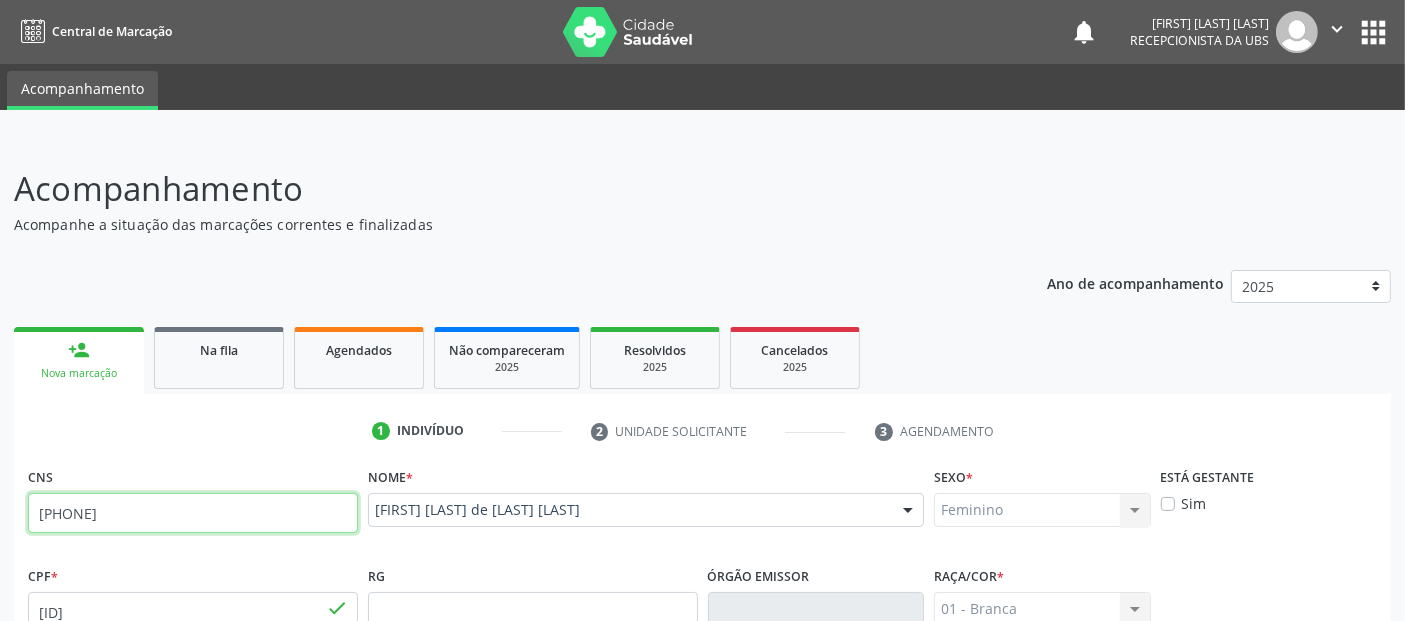 click on "[PHONE]" at bounding box center (193, 513) 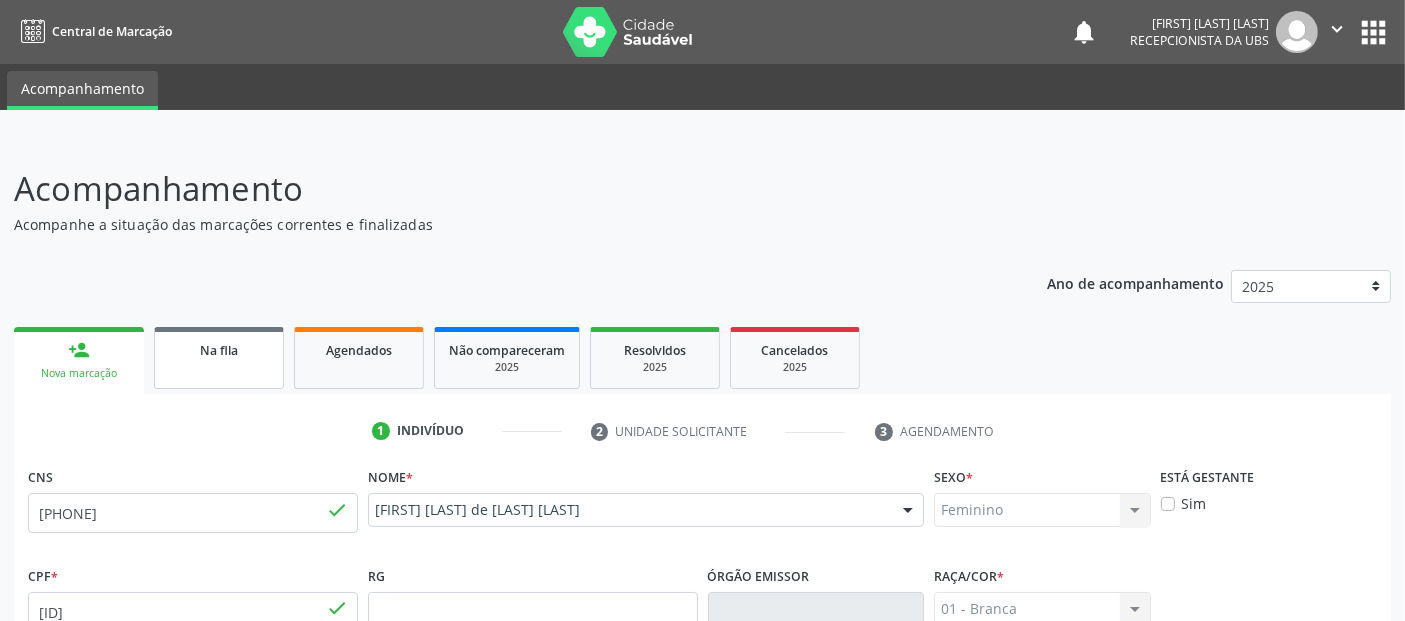 click on "Na fila" at bounding box center (219, 358) 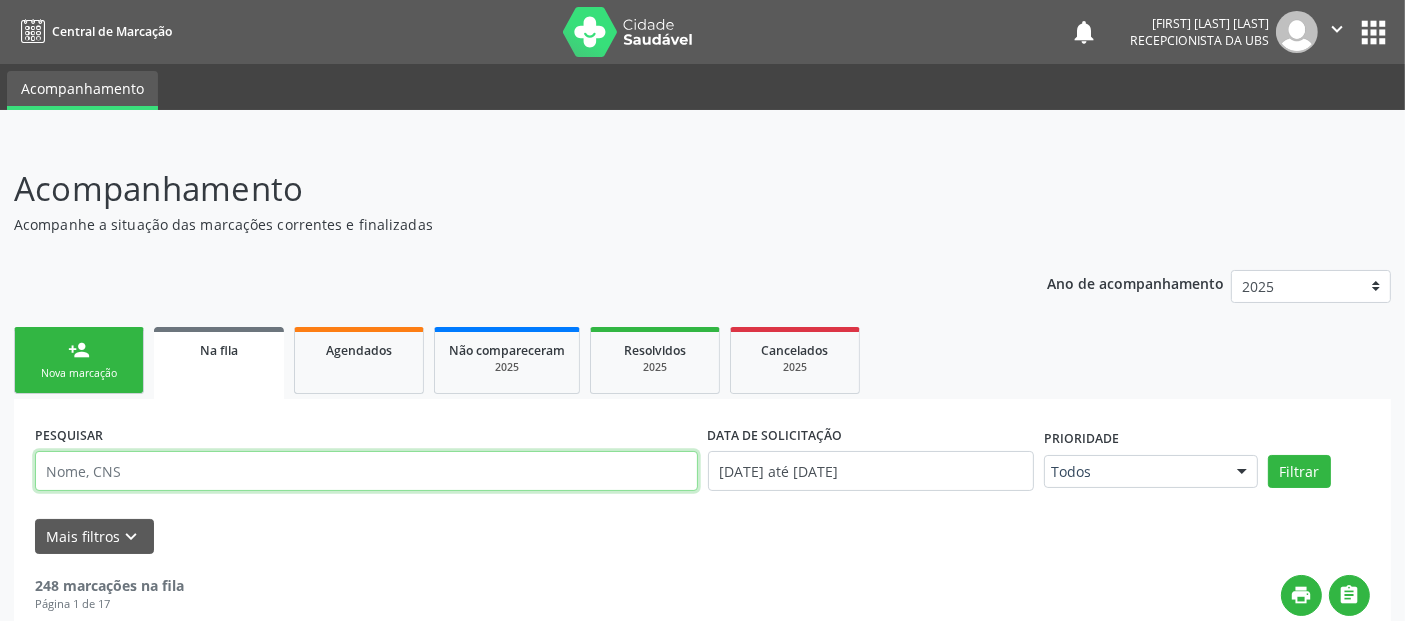click at bounding box center (366, 471) 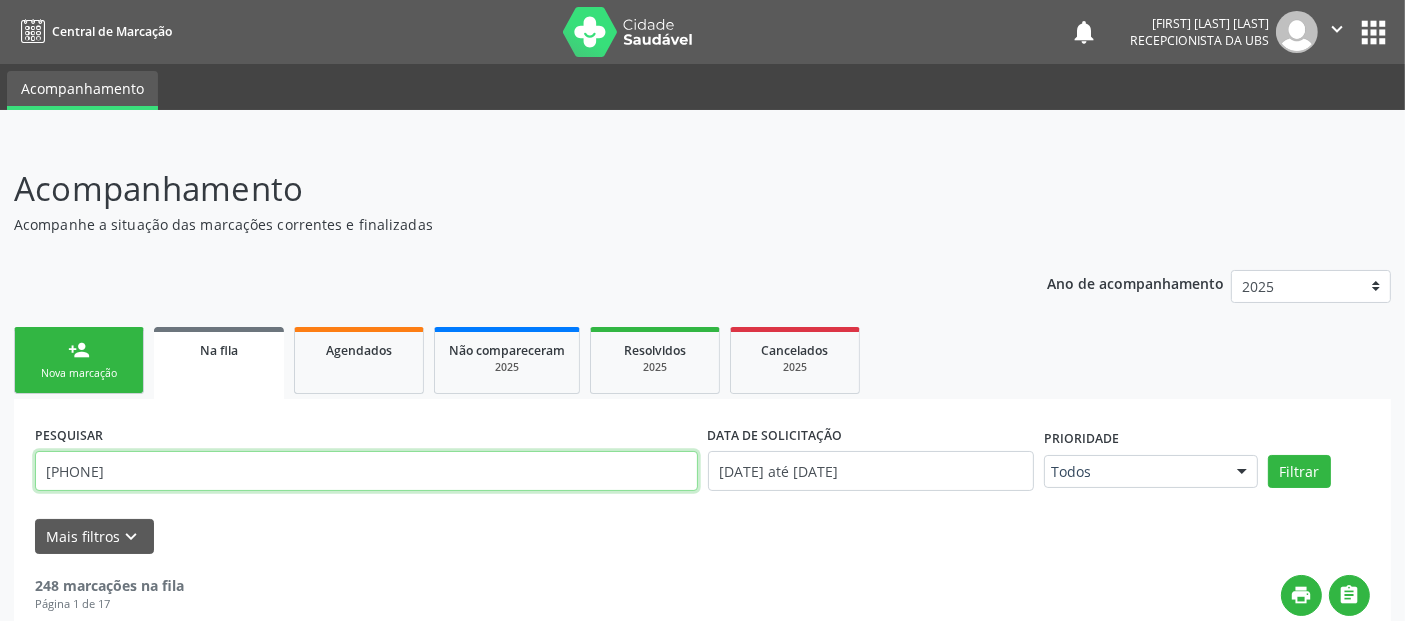 type on "[PHONE]" 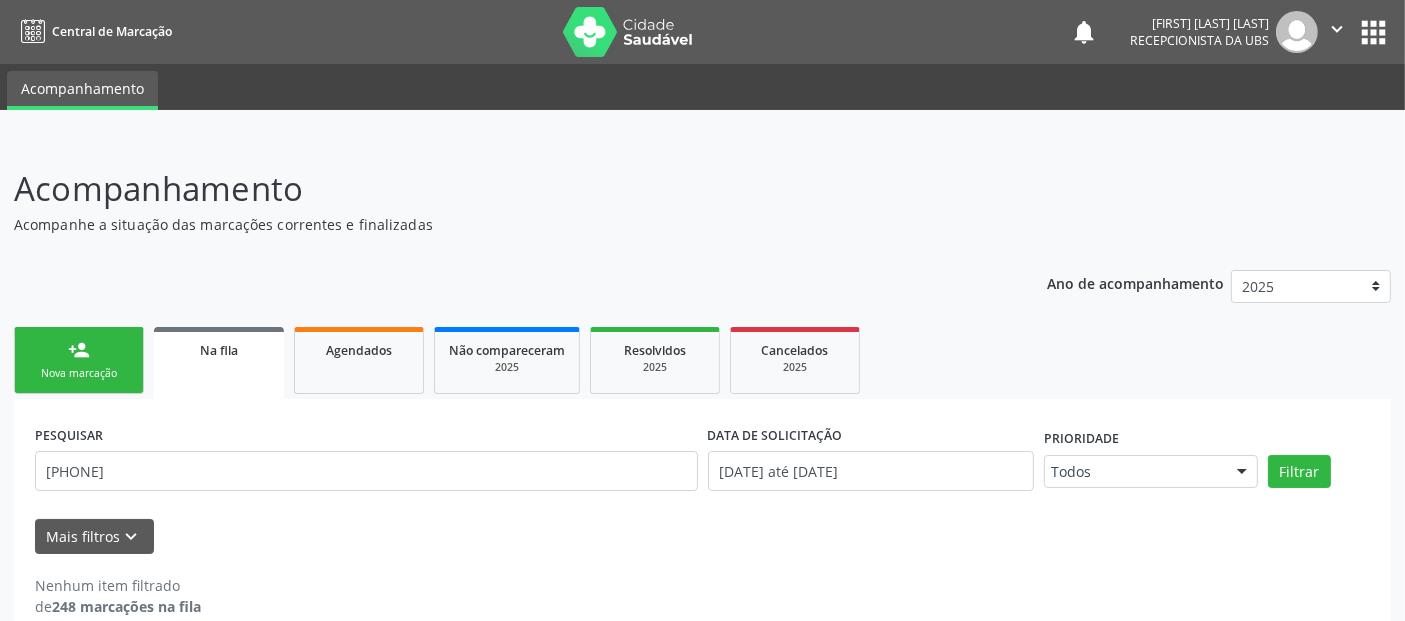 click on "Nova marcação" at bounding box center (79, 373) 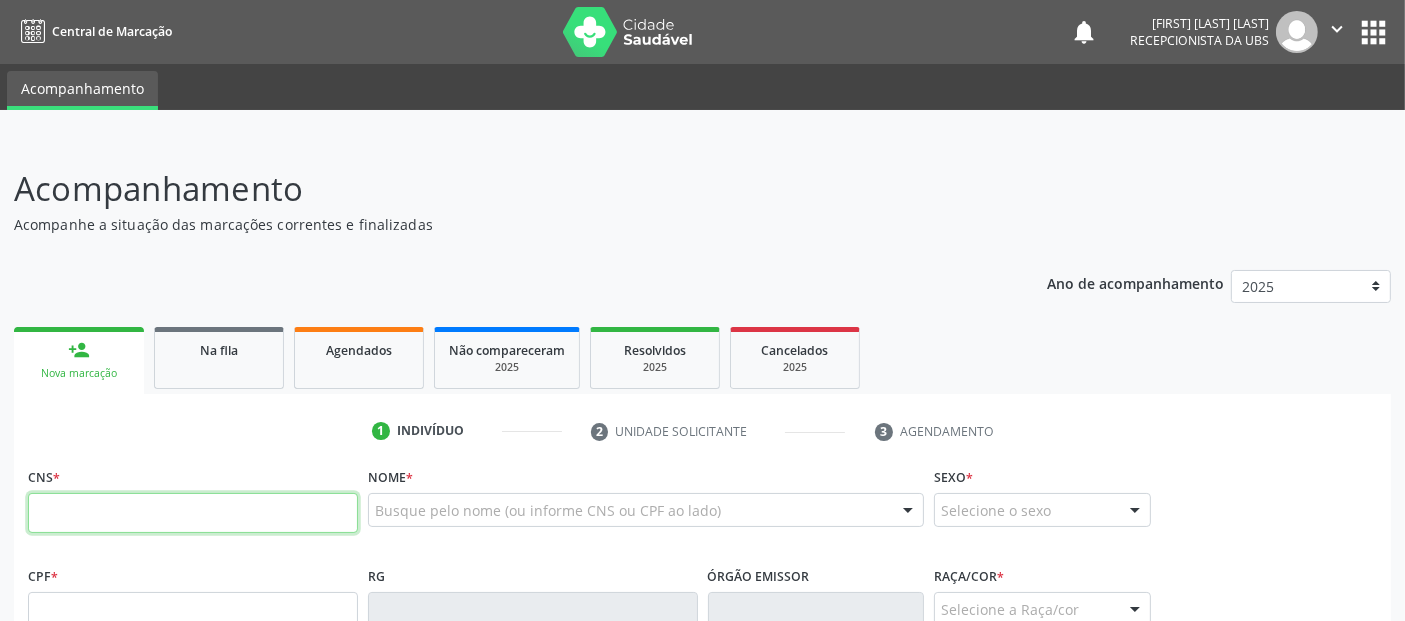click at bounding box center (193, 513) 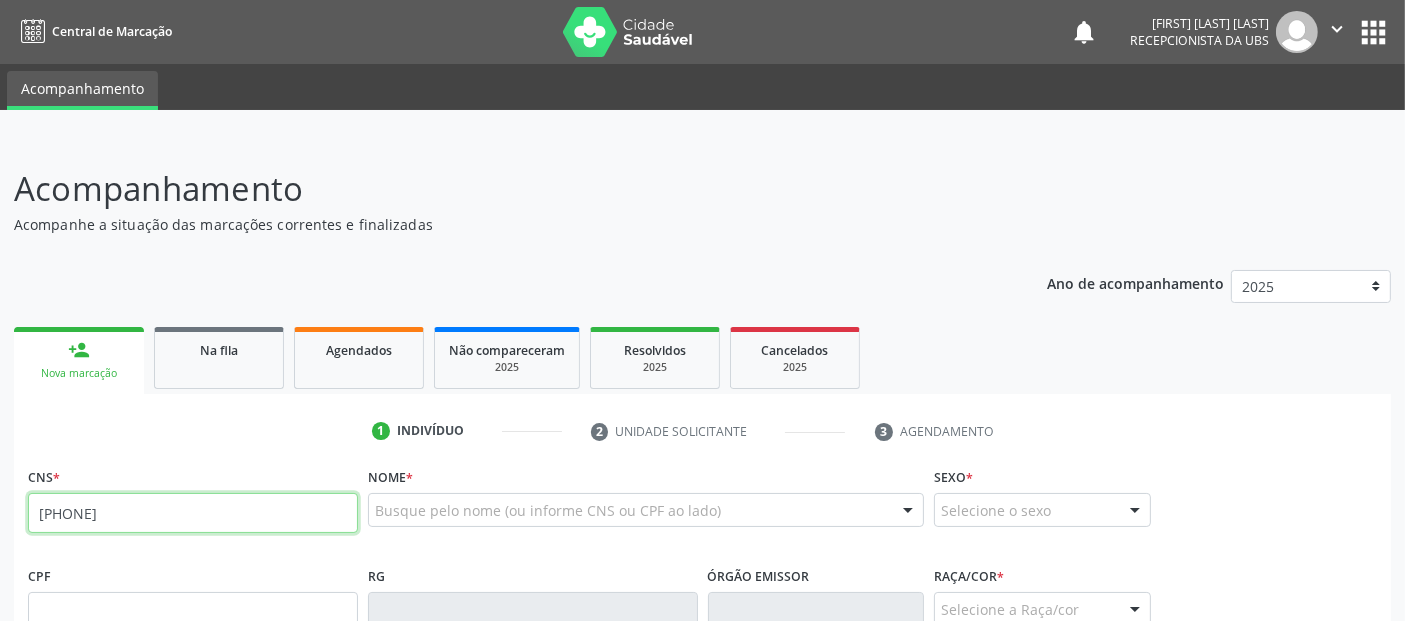 type on "[PHONE]" 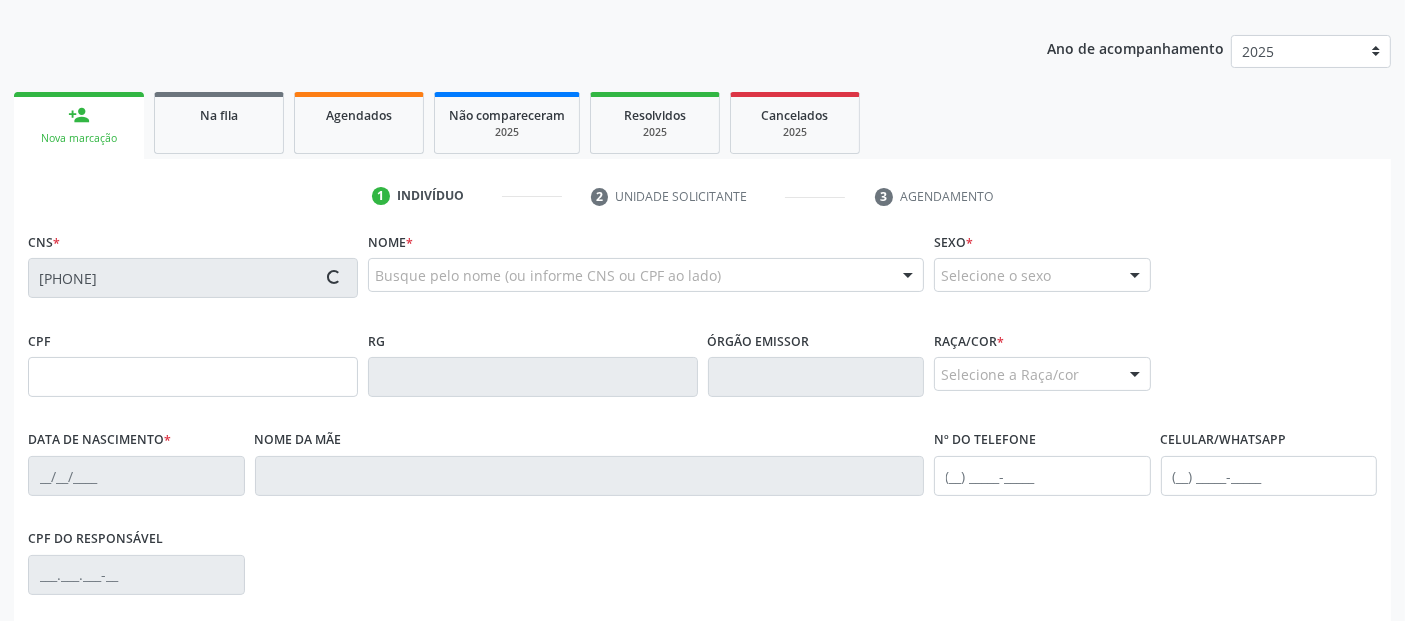 scroll, scrollTop: 210, scrollLeft: 0, axis: vertical 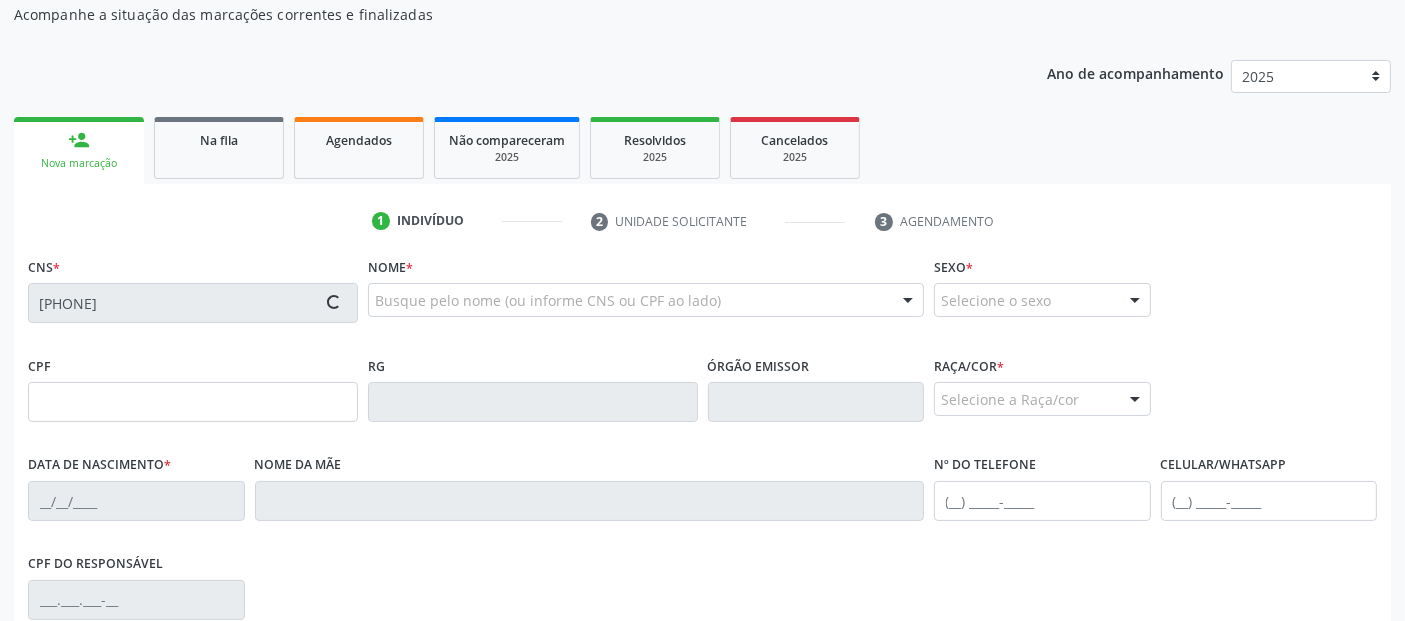 type on "[ID]" 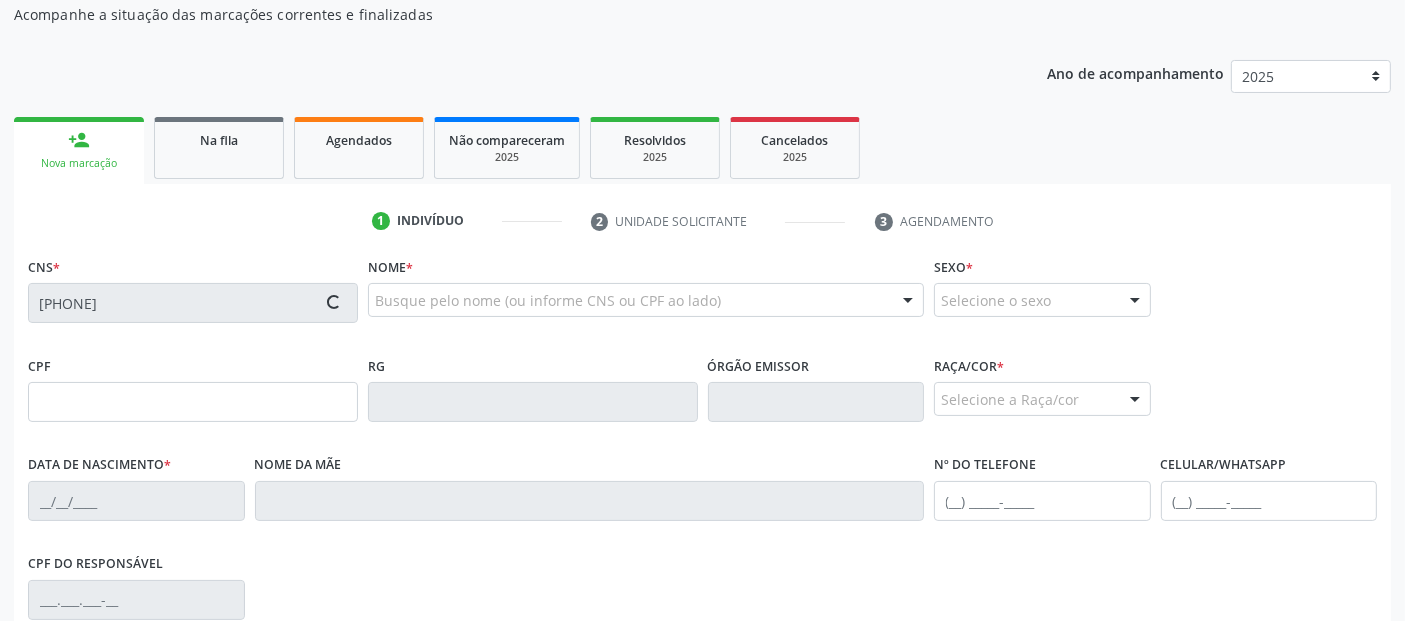 type on "[DATE]" 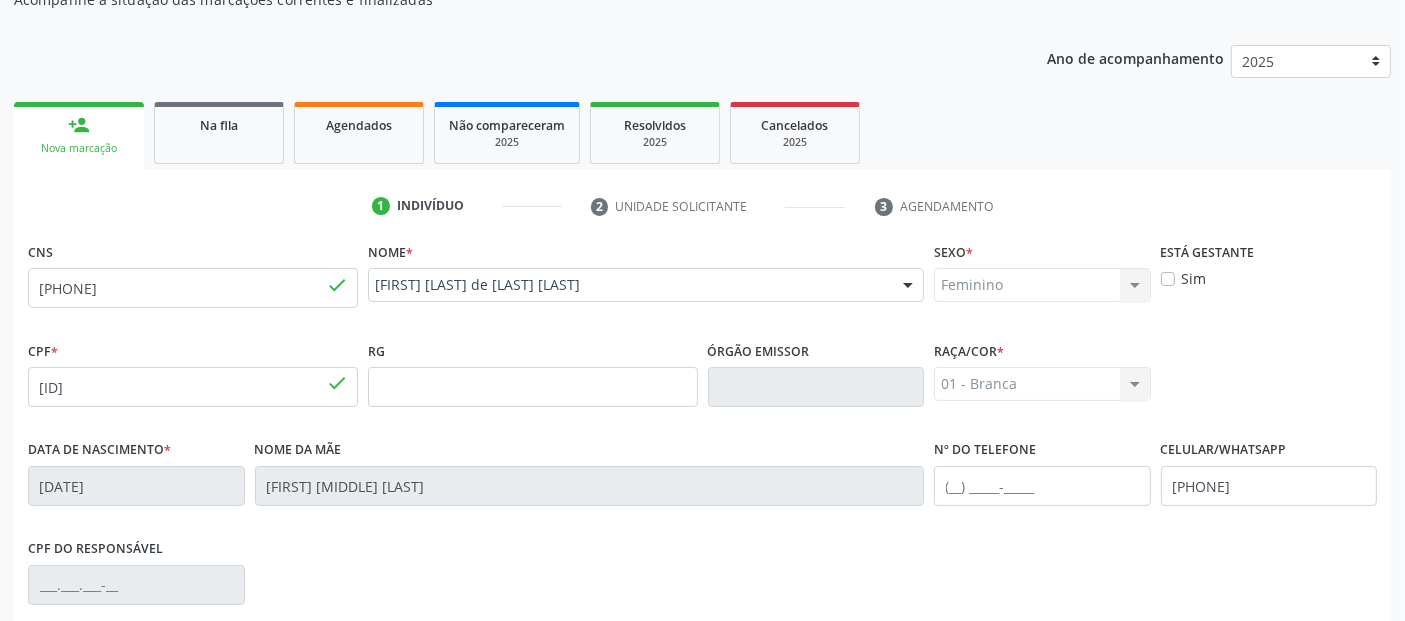 scroll, scrollTop: 489, scrollLeft: 0, axis: vertical 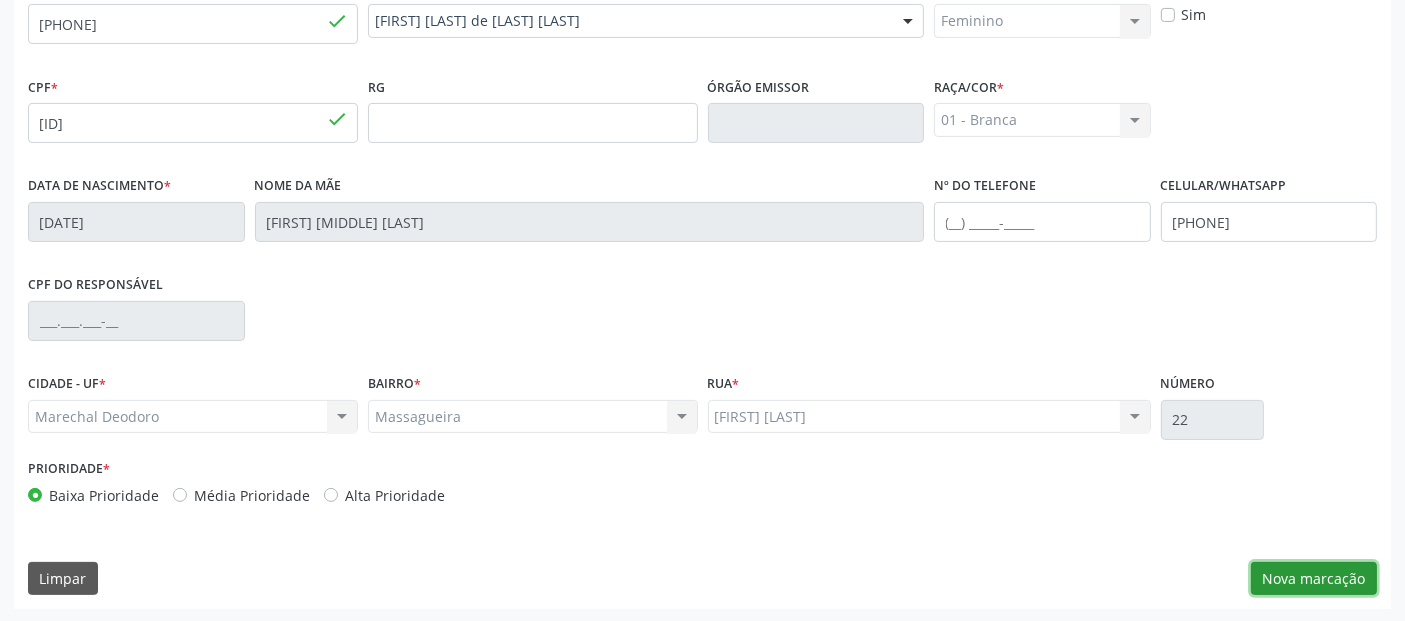 click on "Nova marcação" at bounding box center (1314, 579) 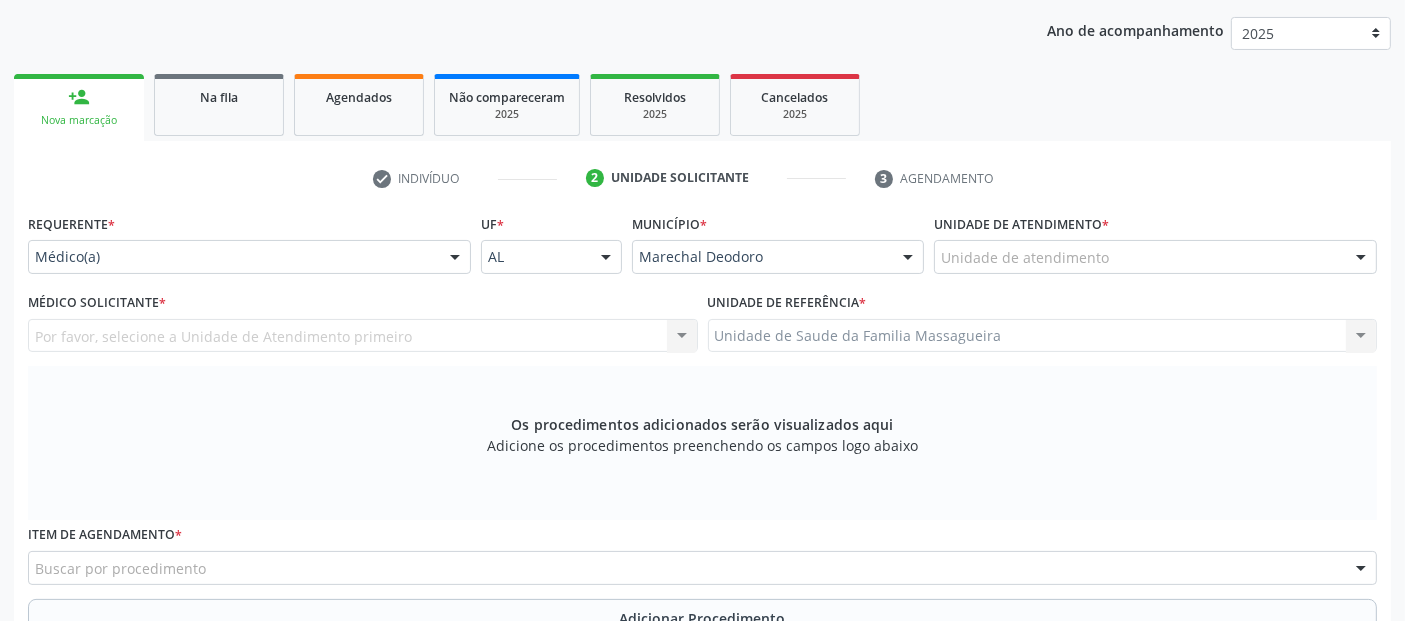 scroll, scrollTop: 241, scrollLeft: 0, axis: vertical 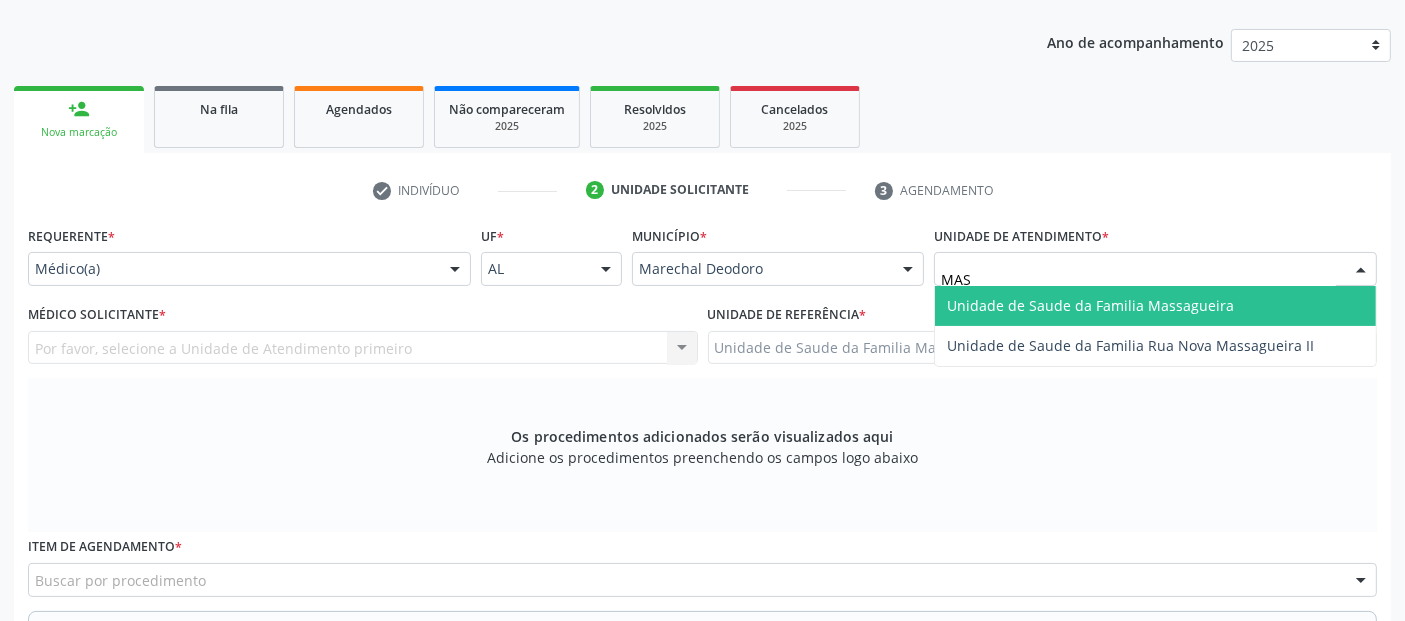 type on "MASS" 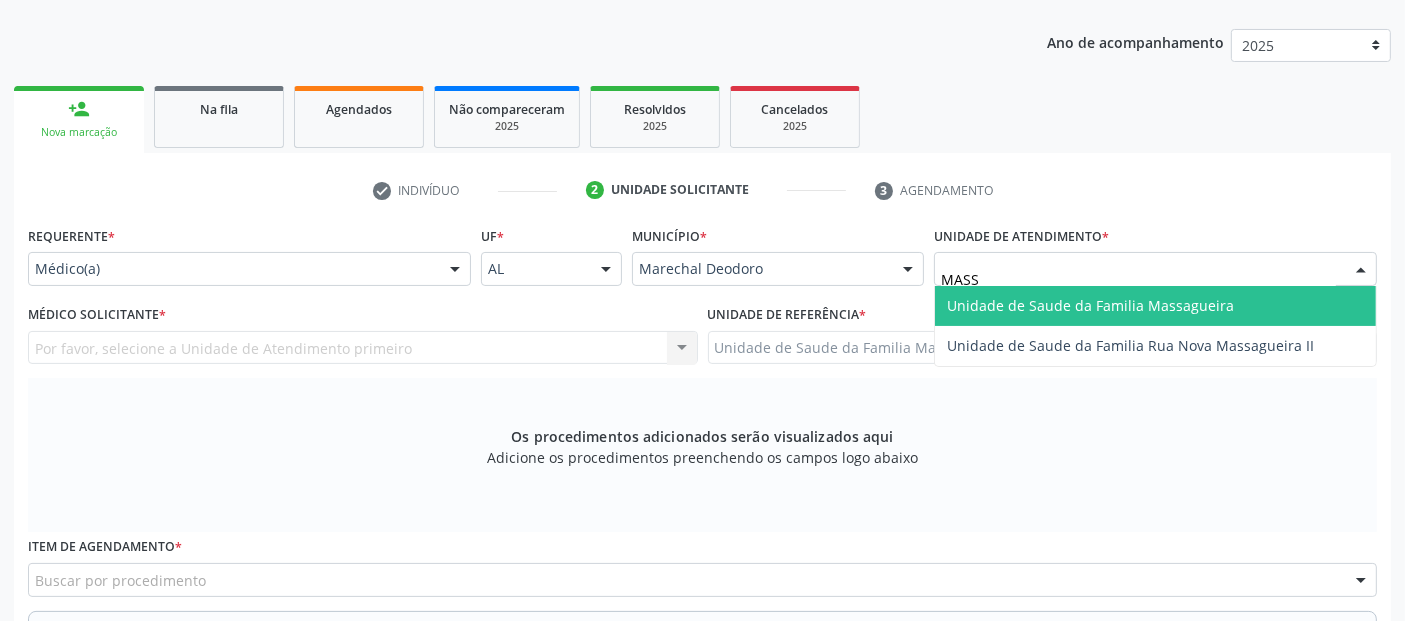 click on "Unidade de Saude da Familia Massagueira" at bounding box center [1090, 305] 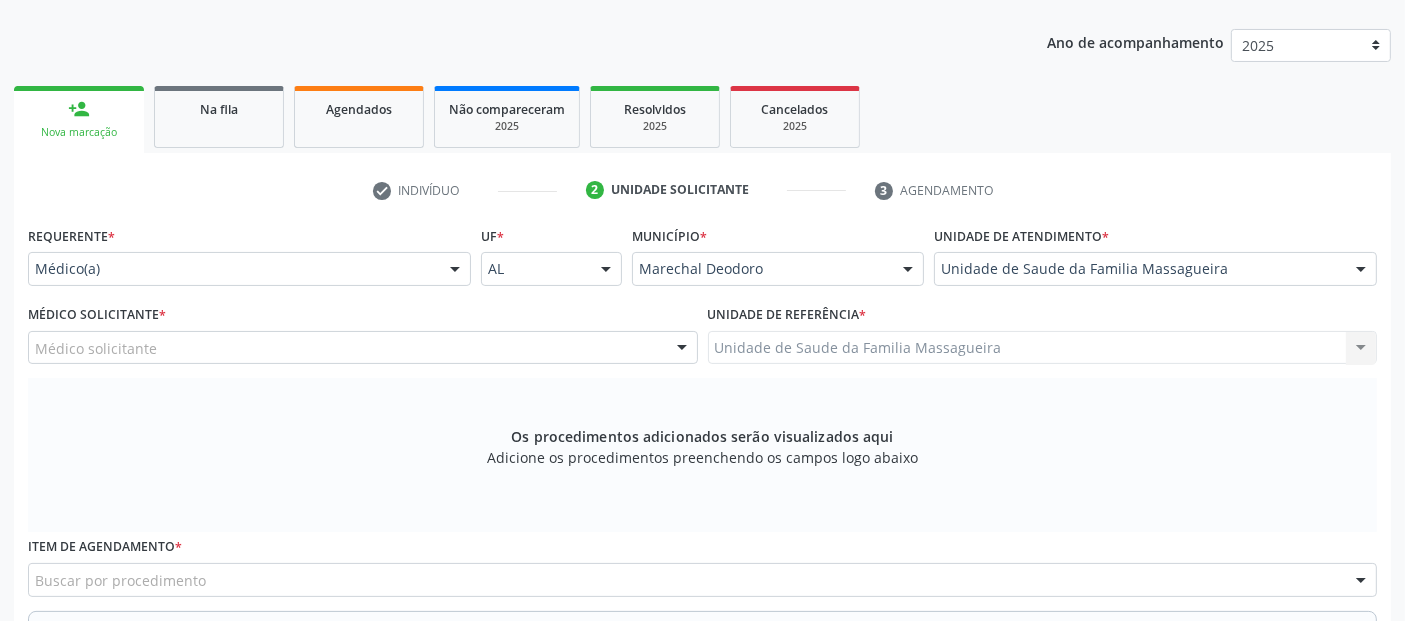 click on "Médico solicitante" at bounding box center (363, 348) 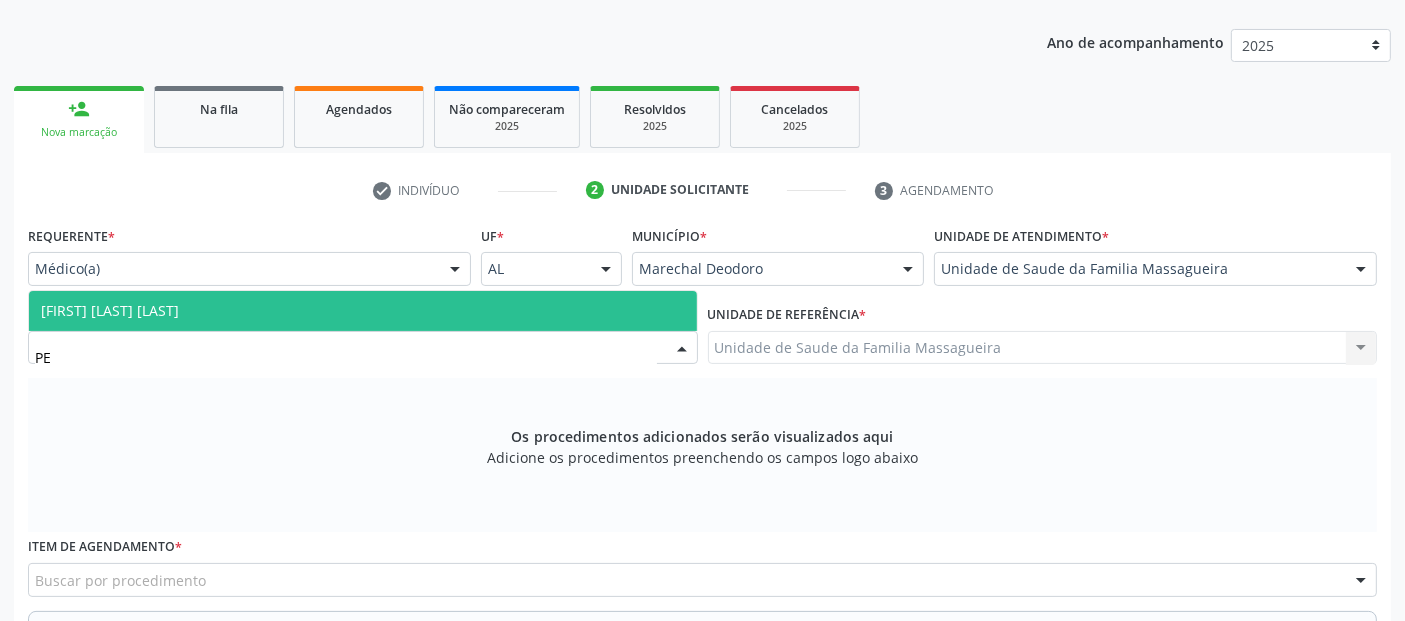 type on "PED" 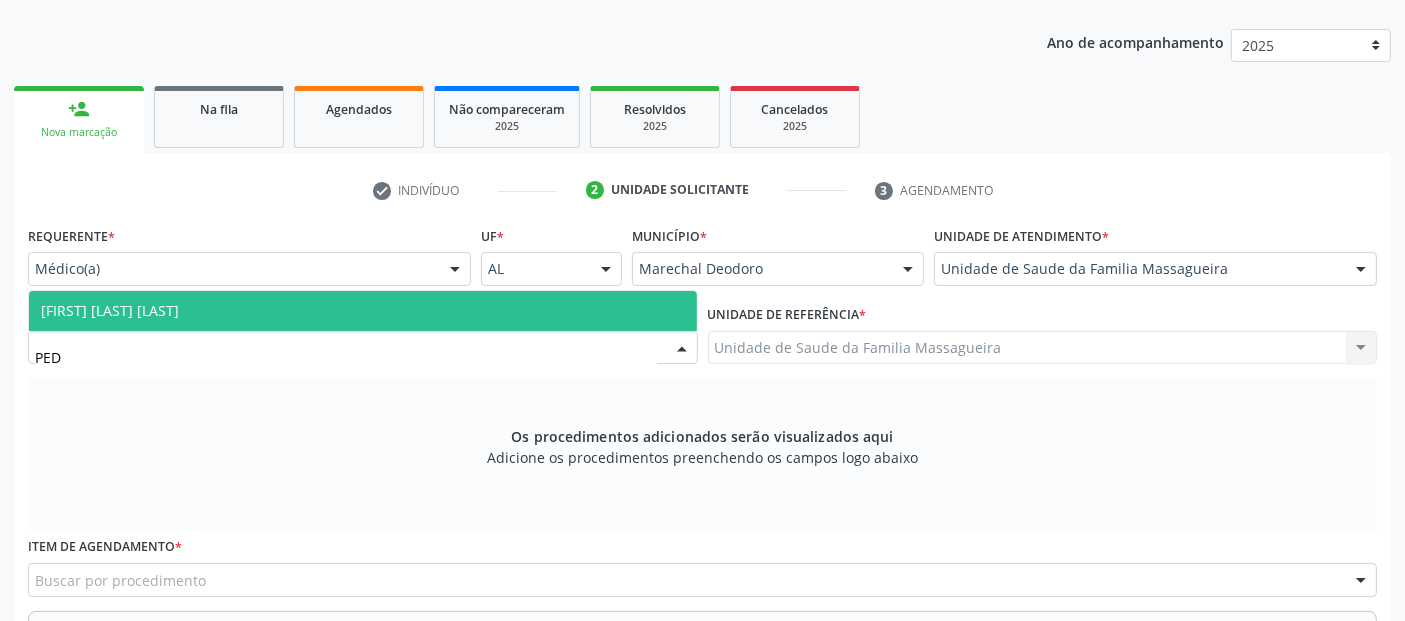 click on "[FIRST] [LAST] [LAST]" at bounding box center (363, 311) 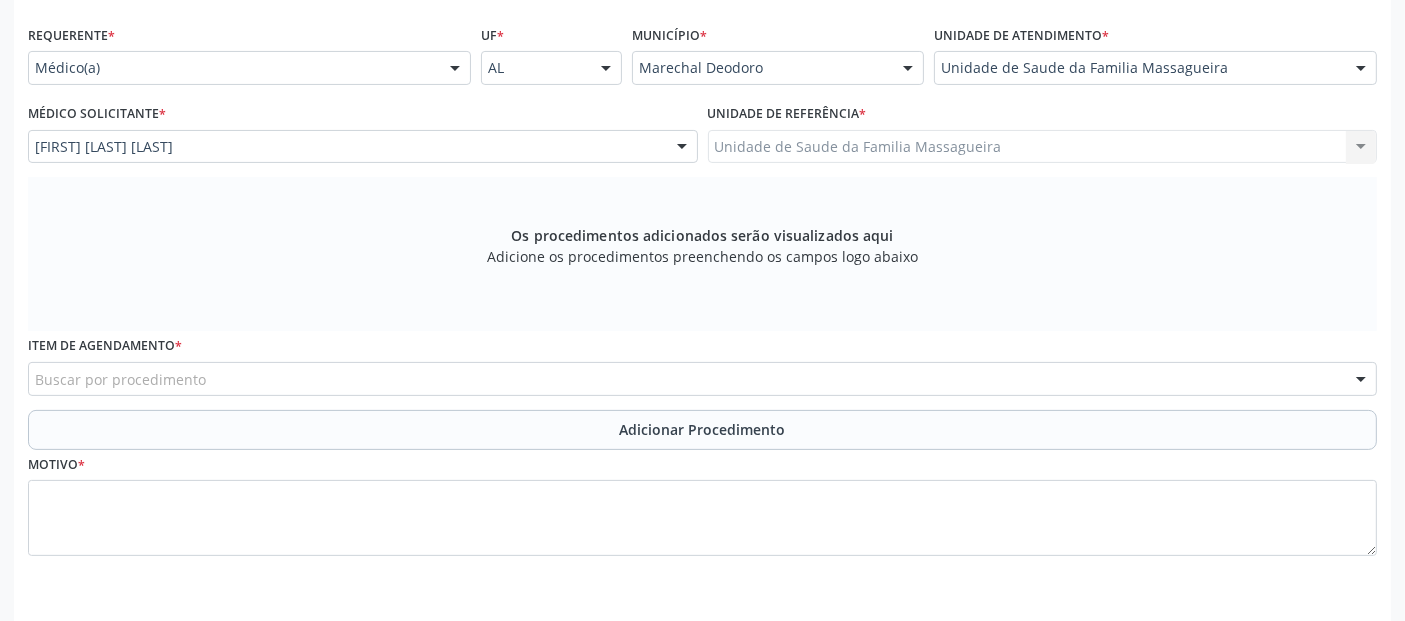 scroll, scrollTop: 459, scrollLeft: 0, axis: vertical 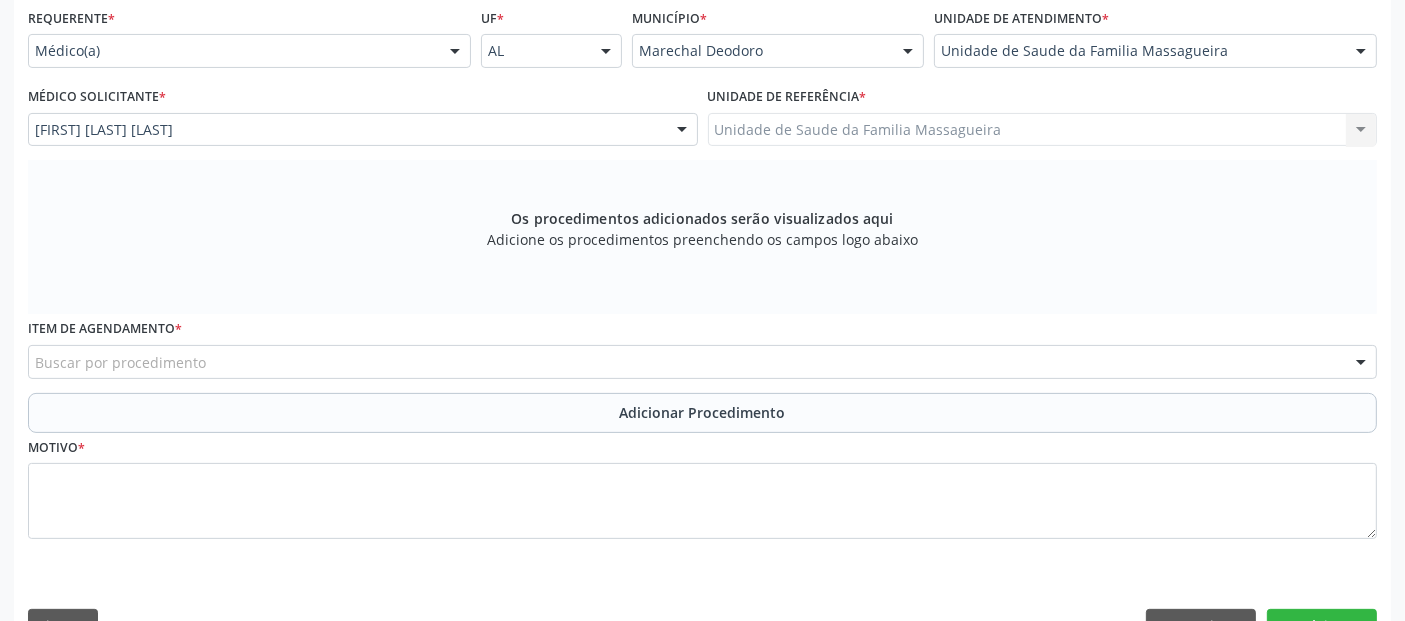 click on "Buscar por procedimento" at bounding box center (702, 362) 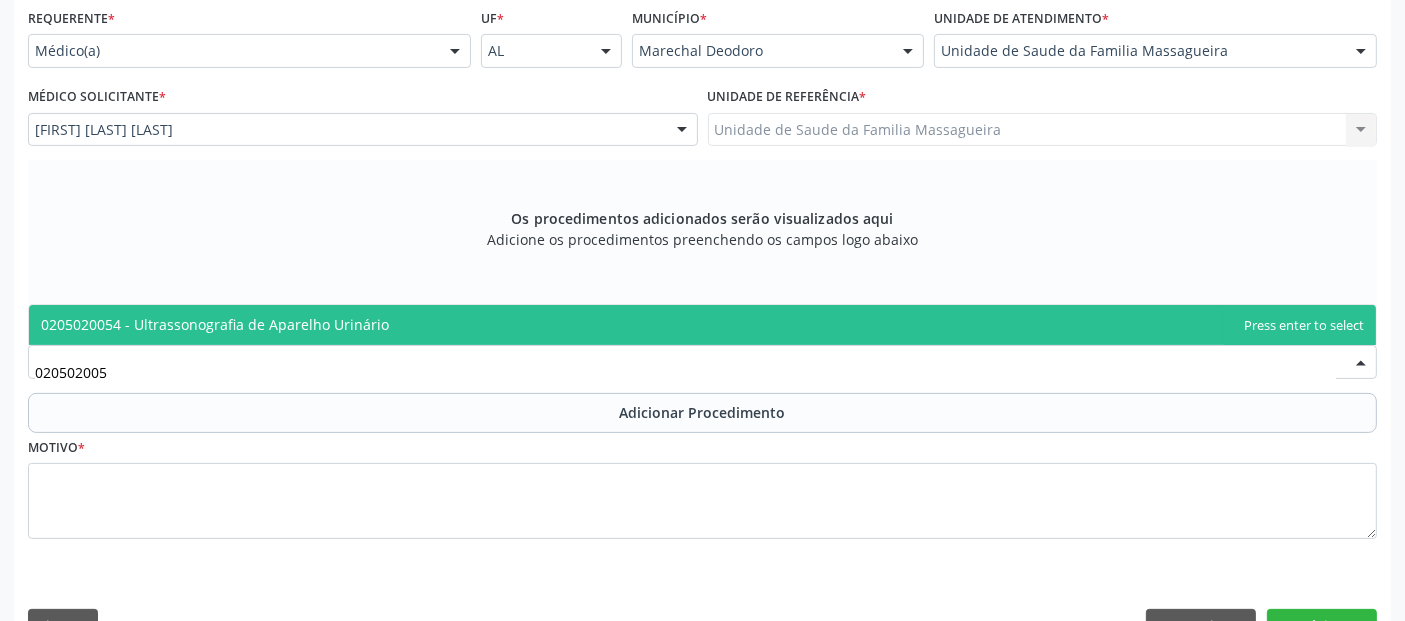 type on "0205020054" 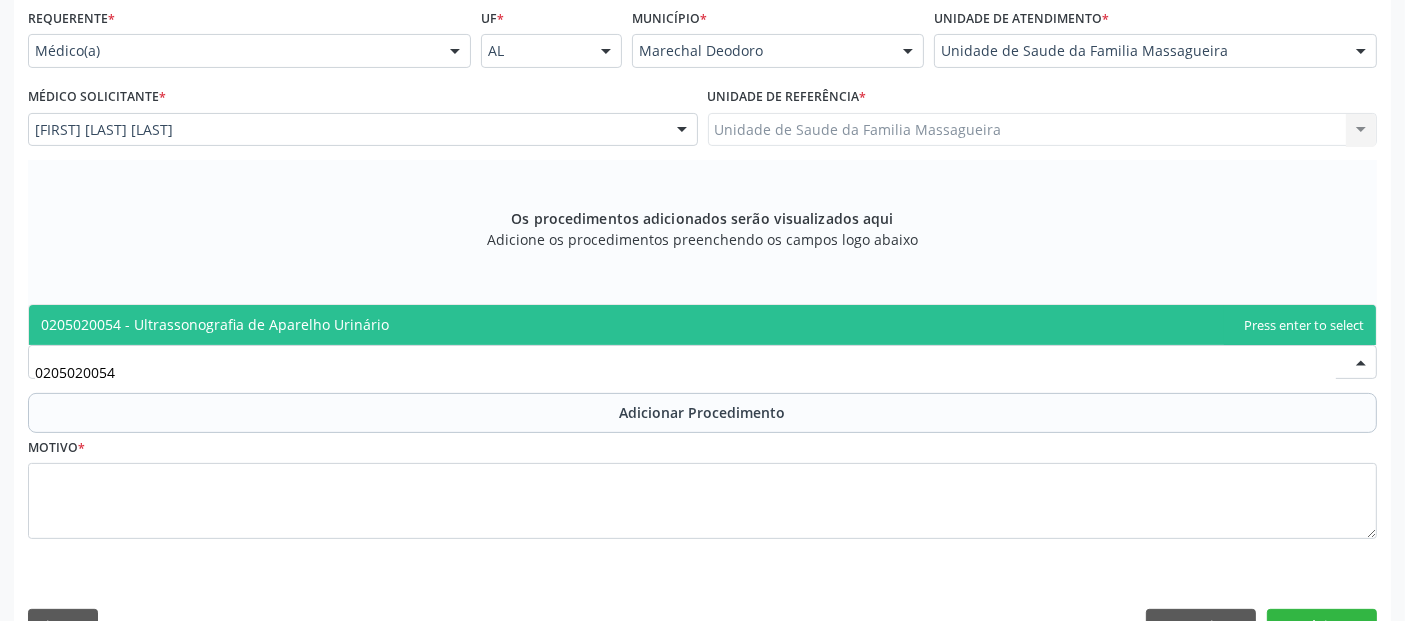 click on "0205020054 - Ultrassonografia de Aparelho Urinário" at bounding box center (702, 325) 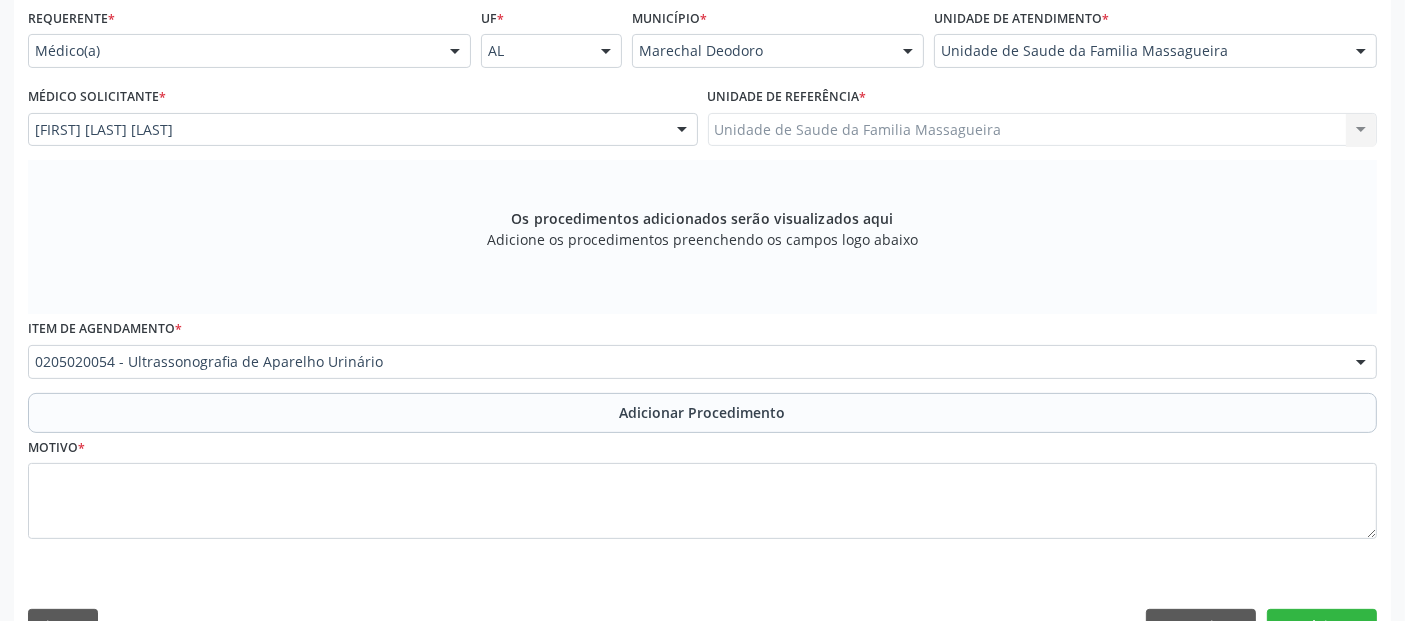 click on "Adicionar Procedimento" at bounding box center [703, 412] 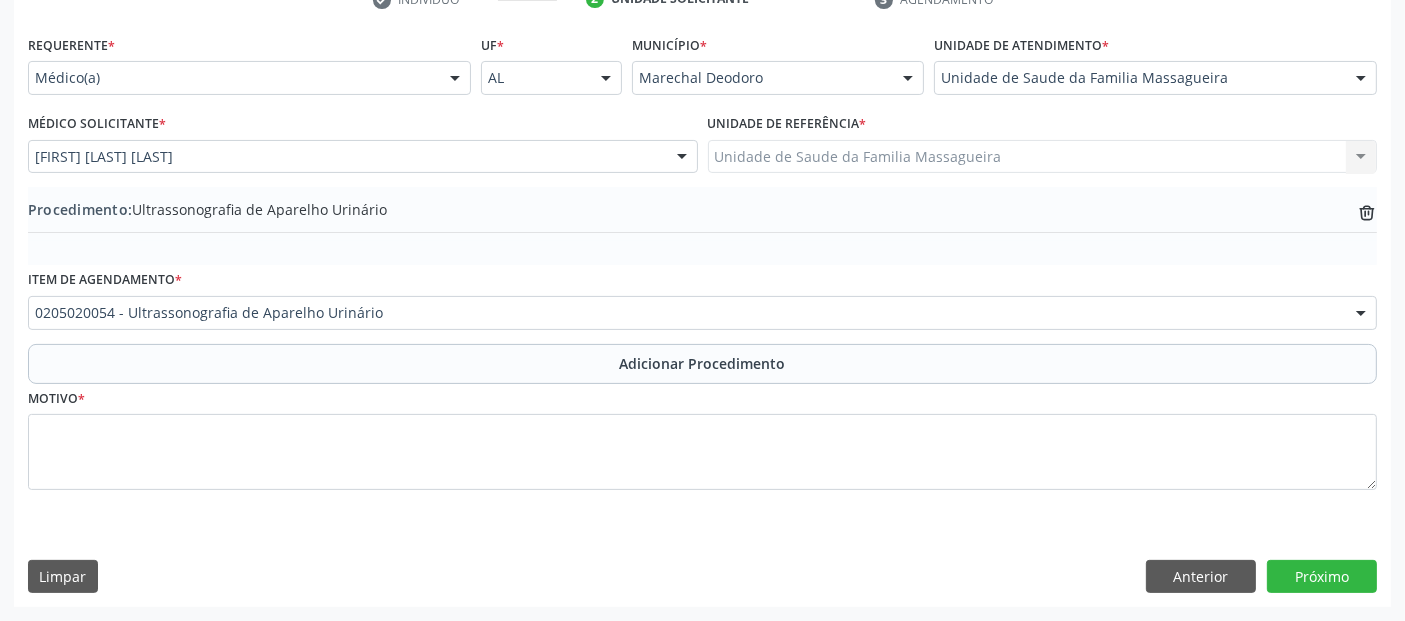 scroll, scrollTop: 429, scrollLeft: 0, axis: vertical 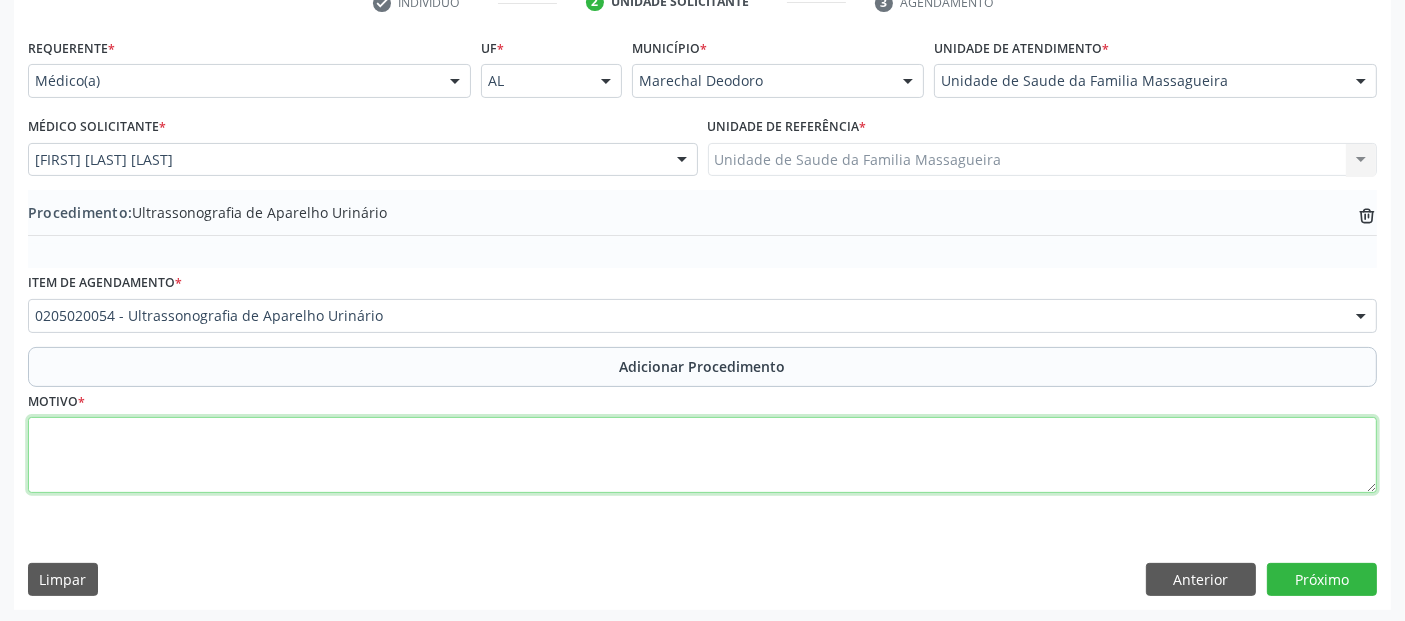click at bounding box center (702, 455) 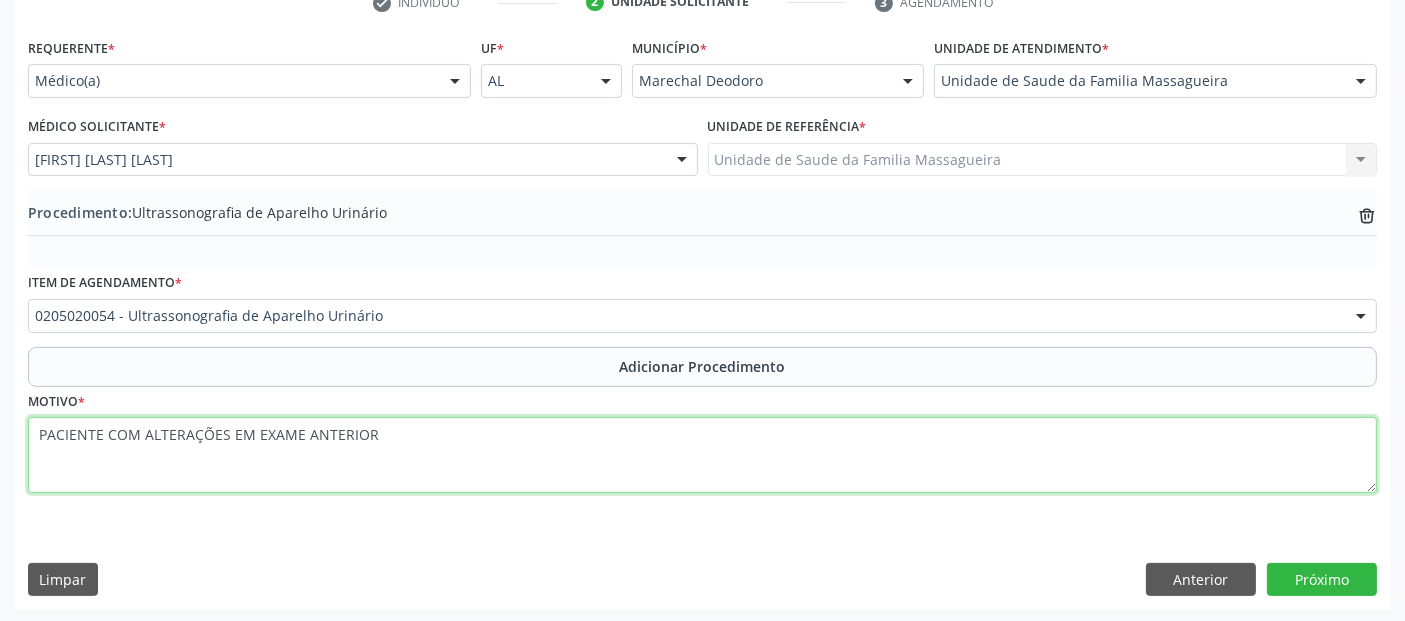 type on "PACIENTE COM ALTERAÇÕES EM EXAME ANTERIOR." 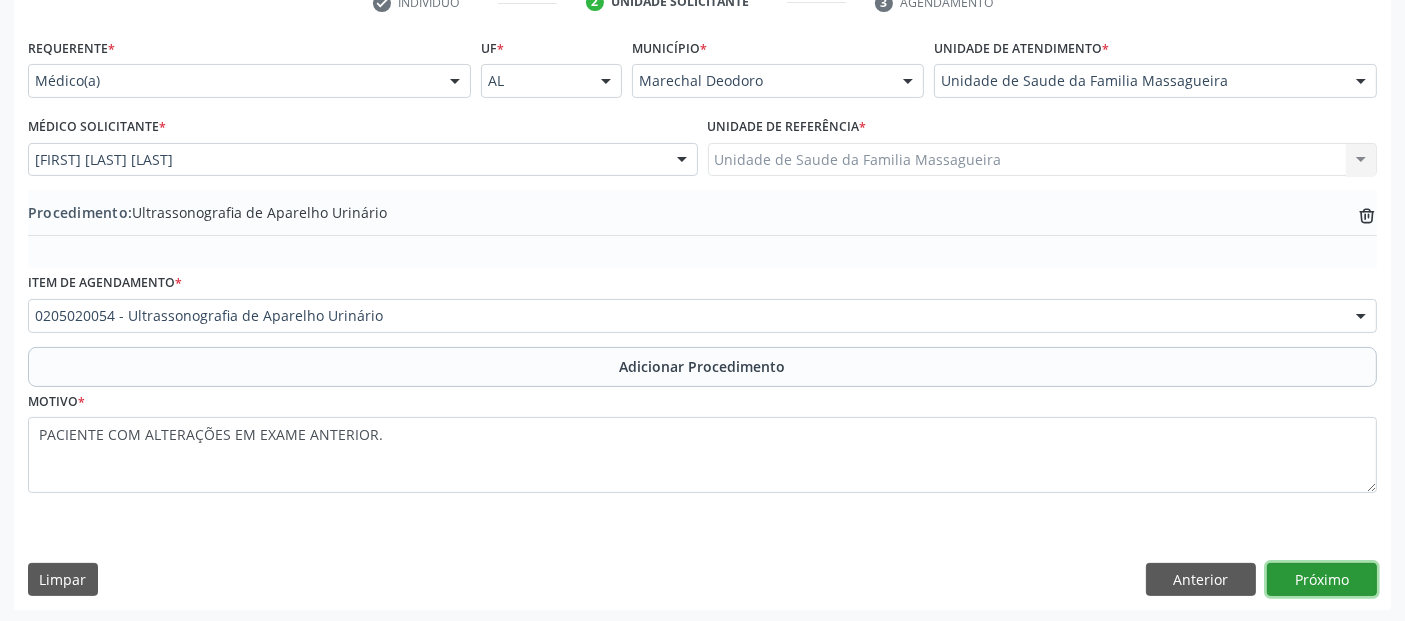 click on "Próximo" at bounding box center [1322, 580] 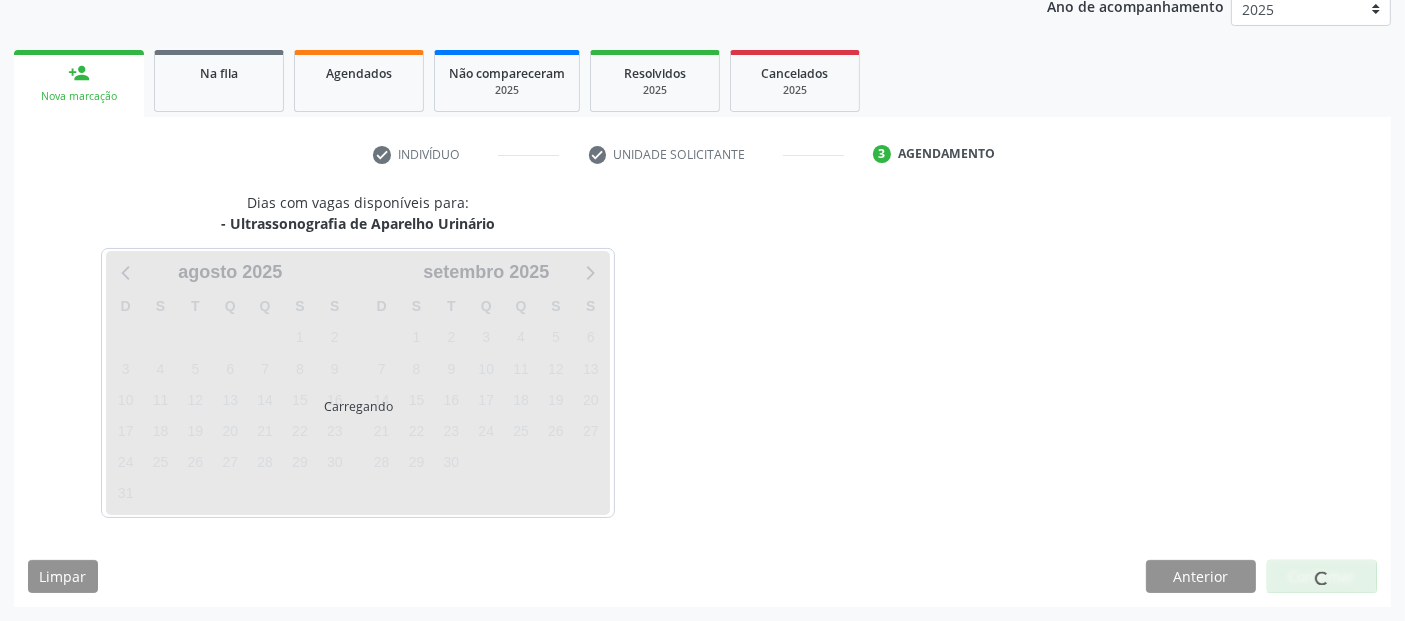 scroll, scrollTop: 274, scrollLeft: 0, axis: vertical 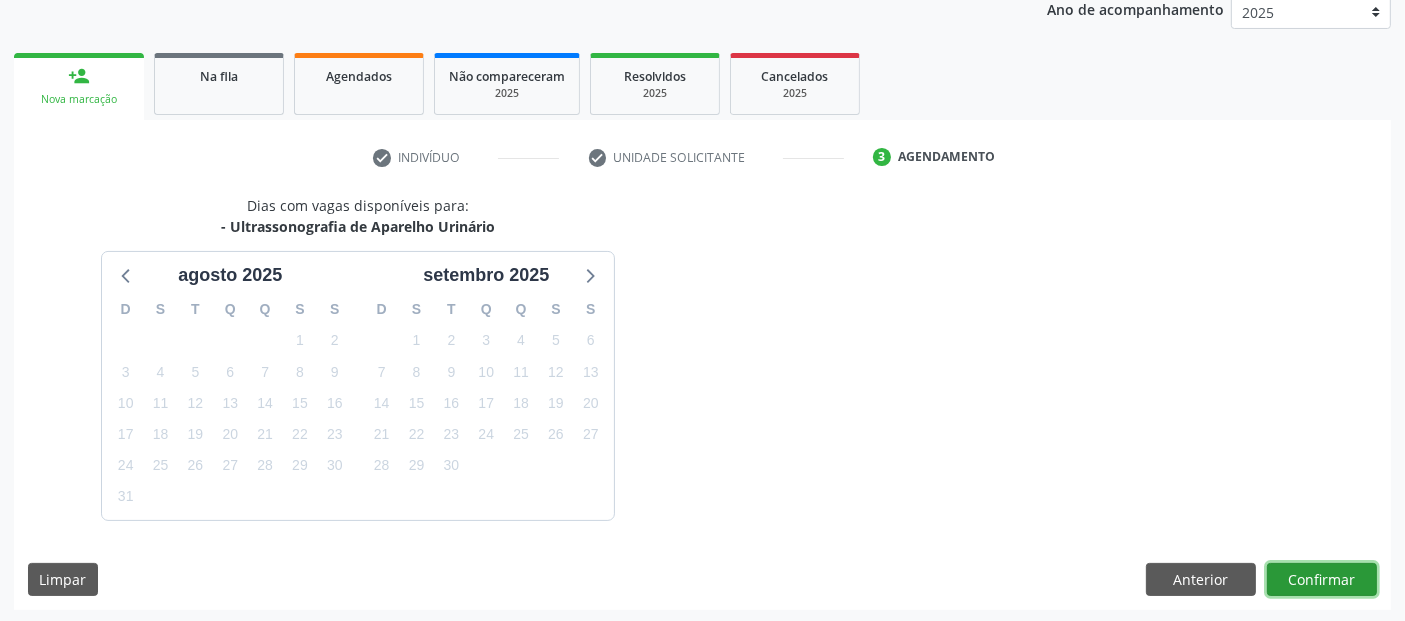click on "Confirmar" at bounding box center (1322, 580) 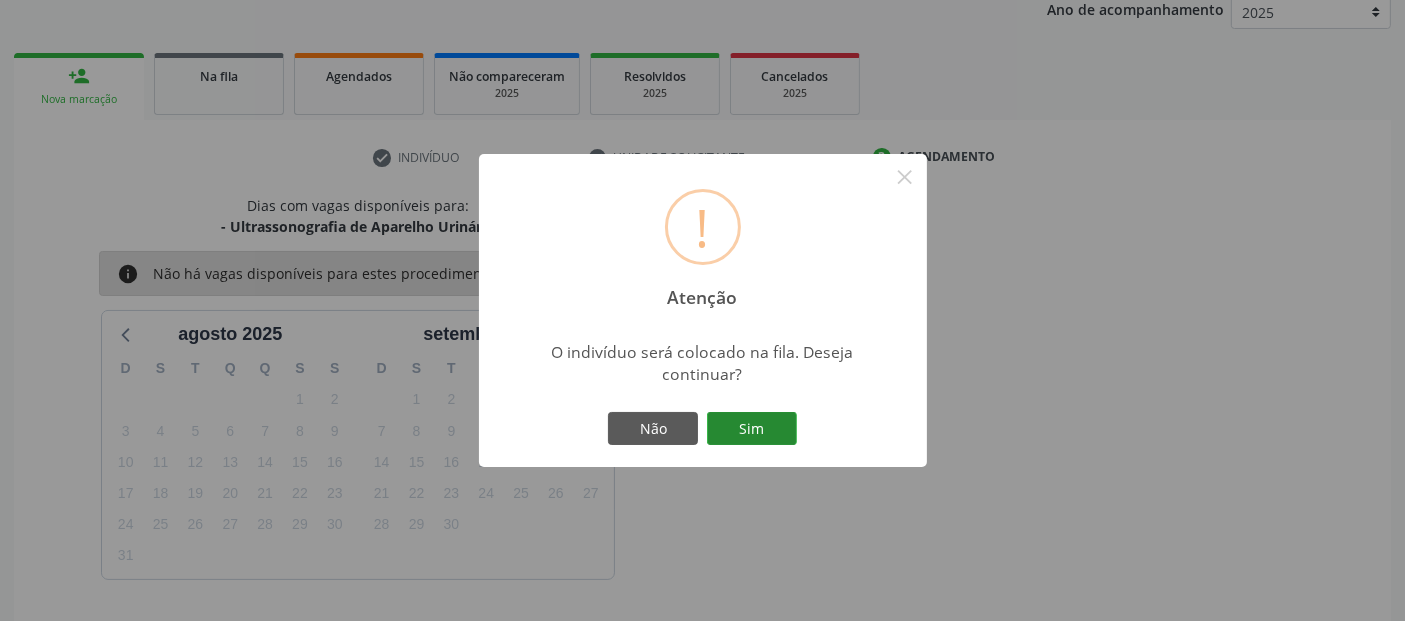 click on "Sim" at bounding box center (752, 429) 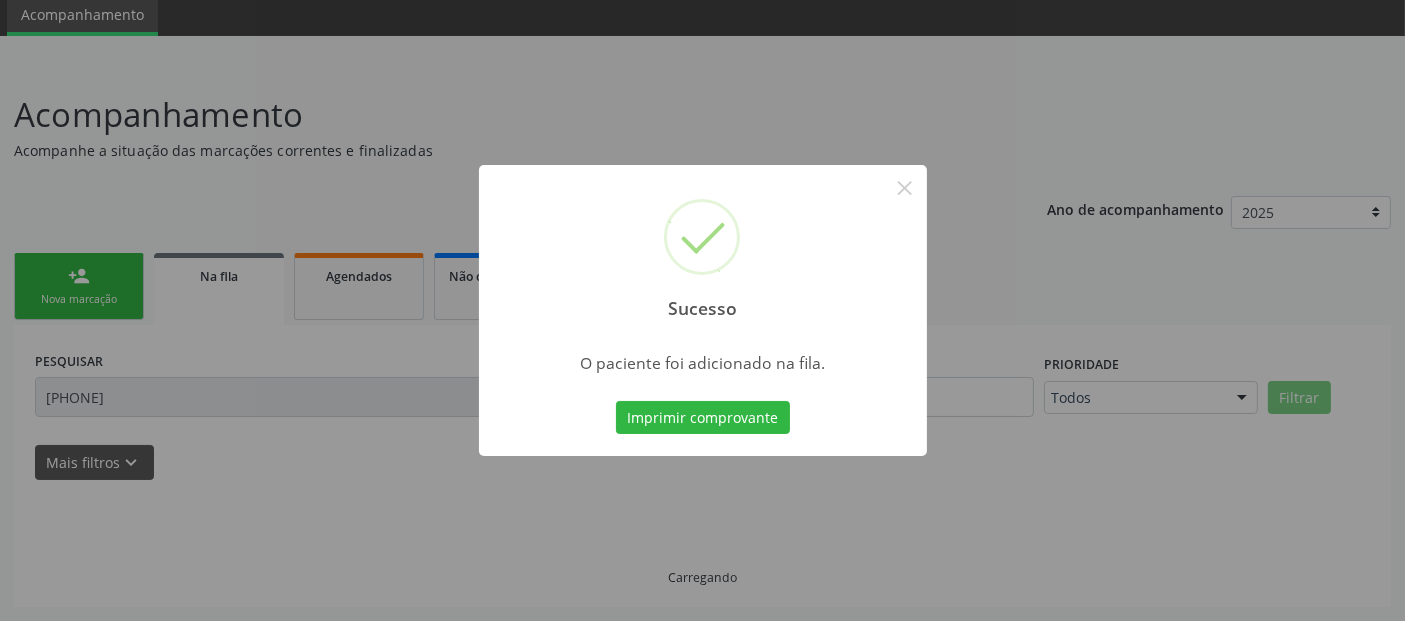 scroll, scrollTop: 71, scrollLeft: 0, axis: vertical 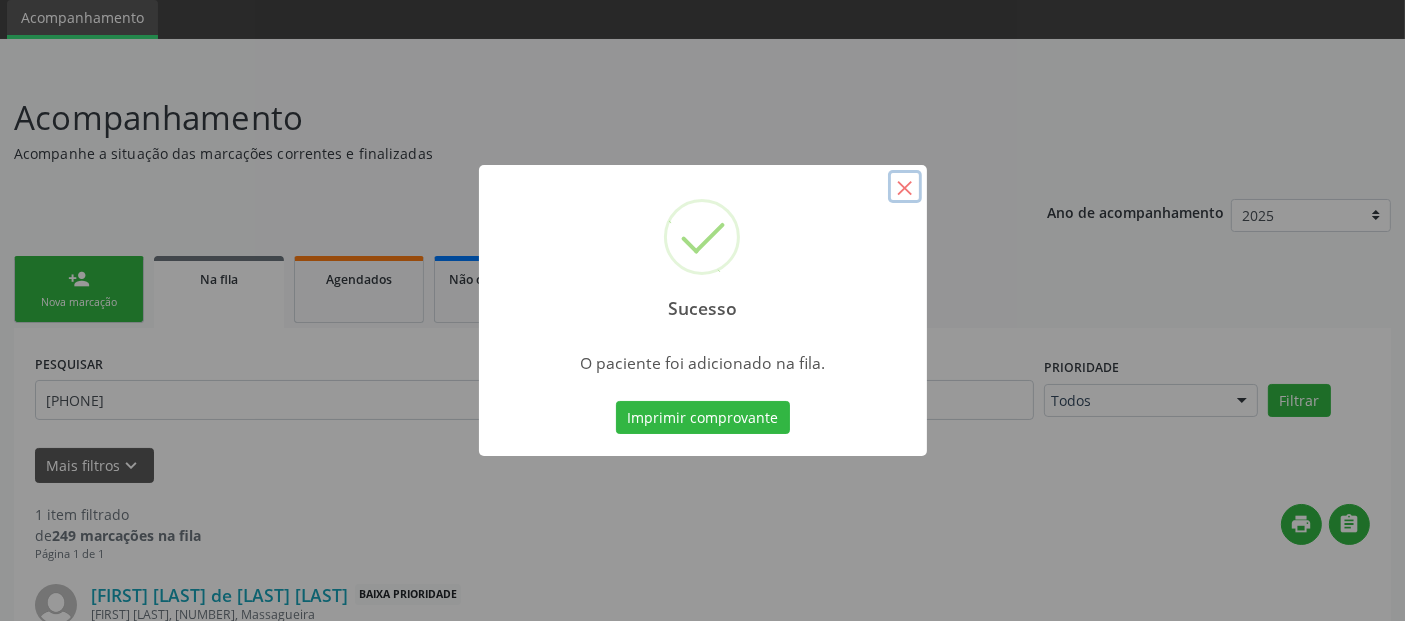 click on "×" at bounding box center (905, 187) 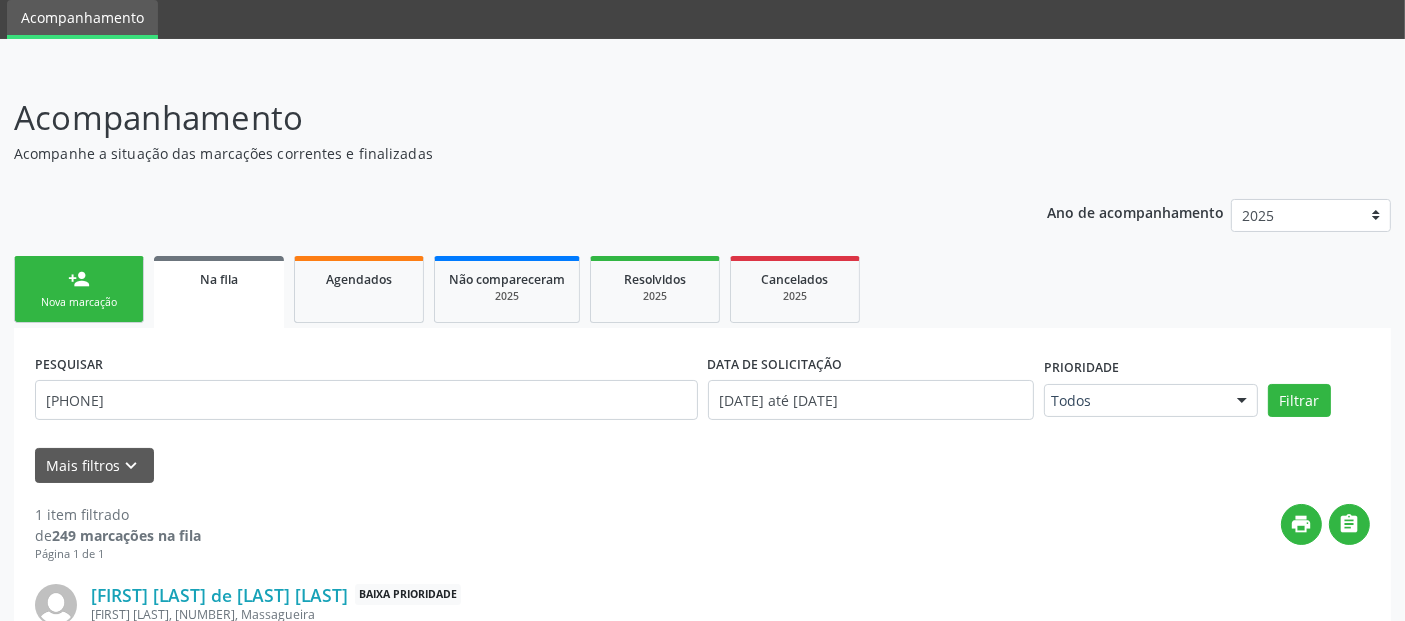 click on "Nova marcação" at bounding box center [79, 302] 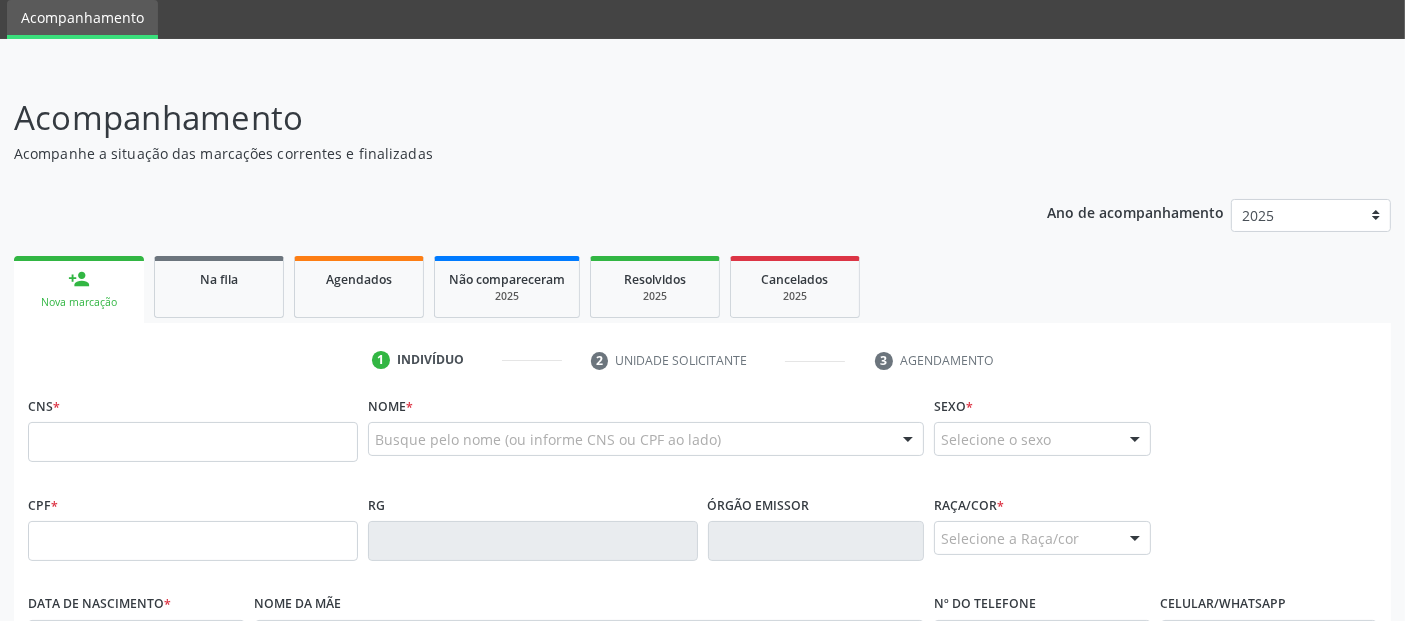 scroll, scrollTop: 220, scrollLeft: 0, axis: vertical 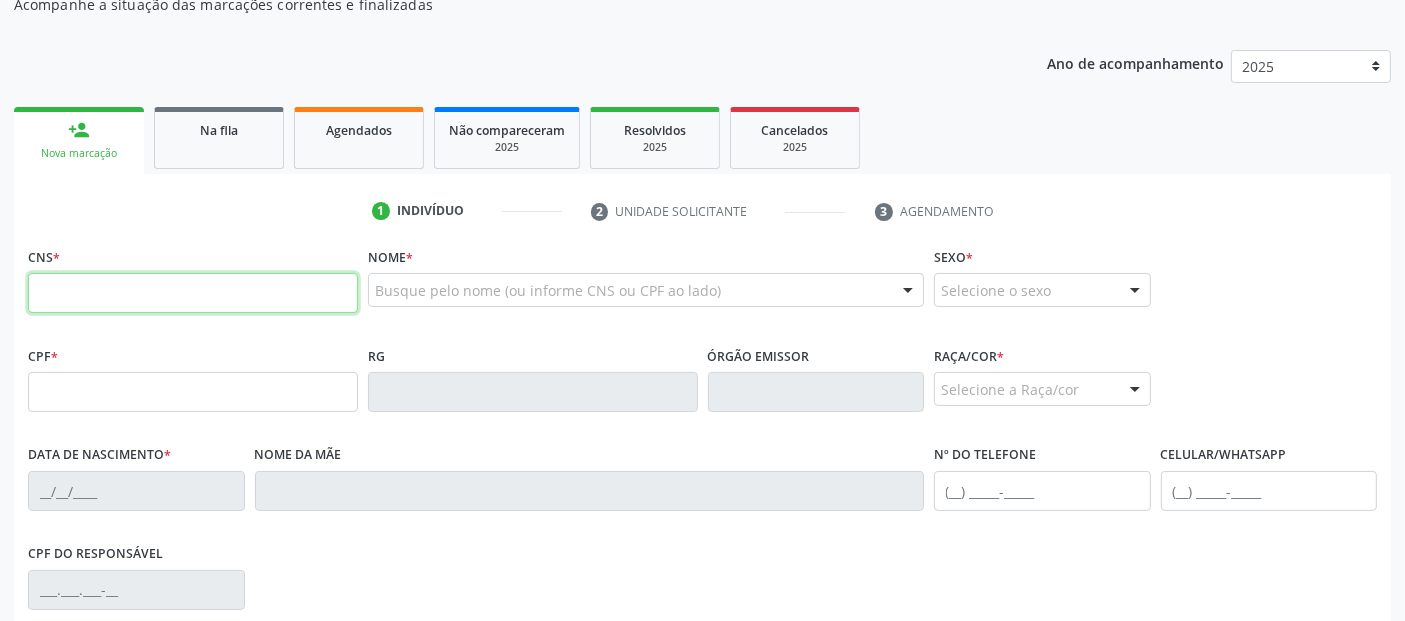 click at bounding box center (193, 293) 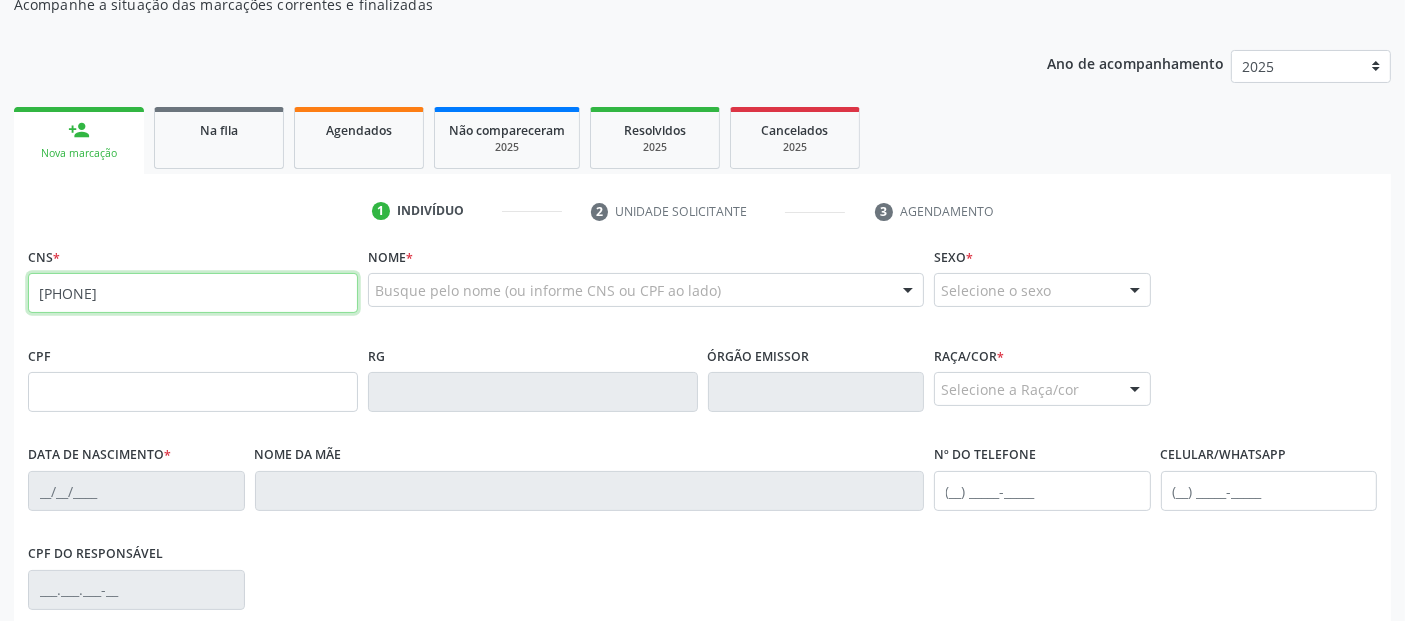 type on "[PHONE]" 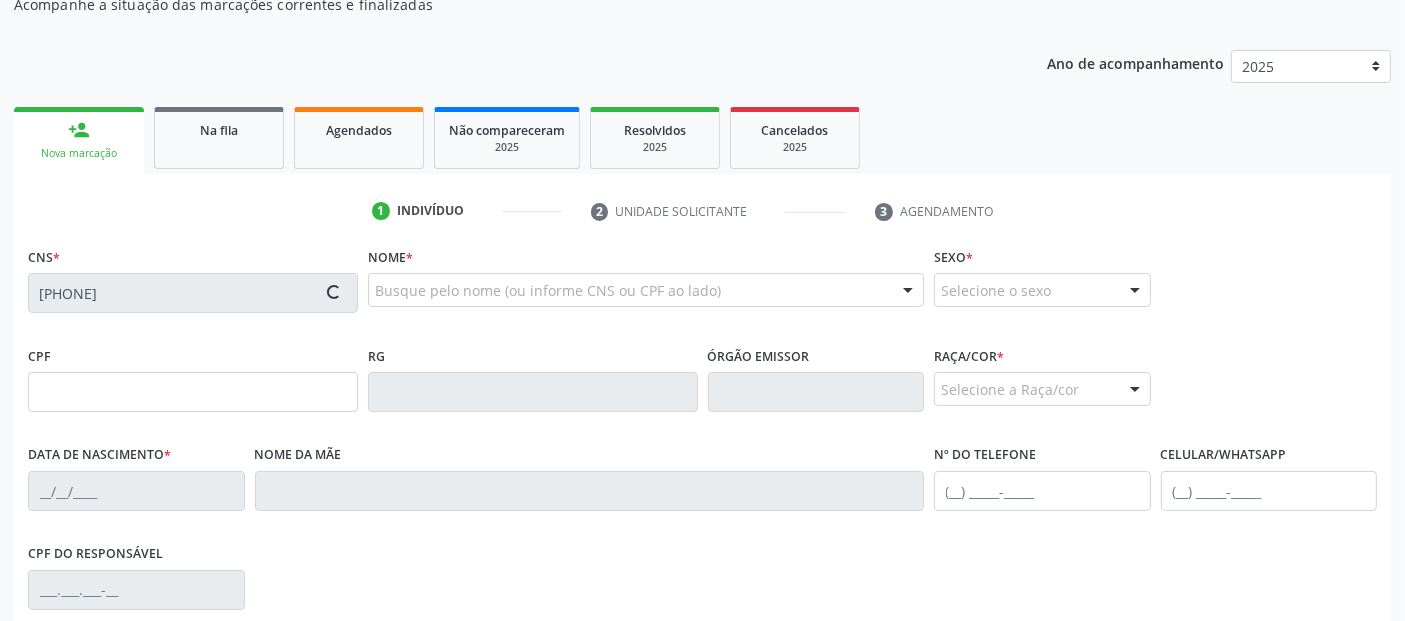type on "[ID]" 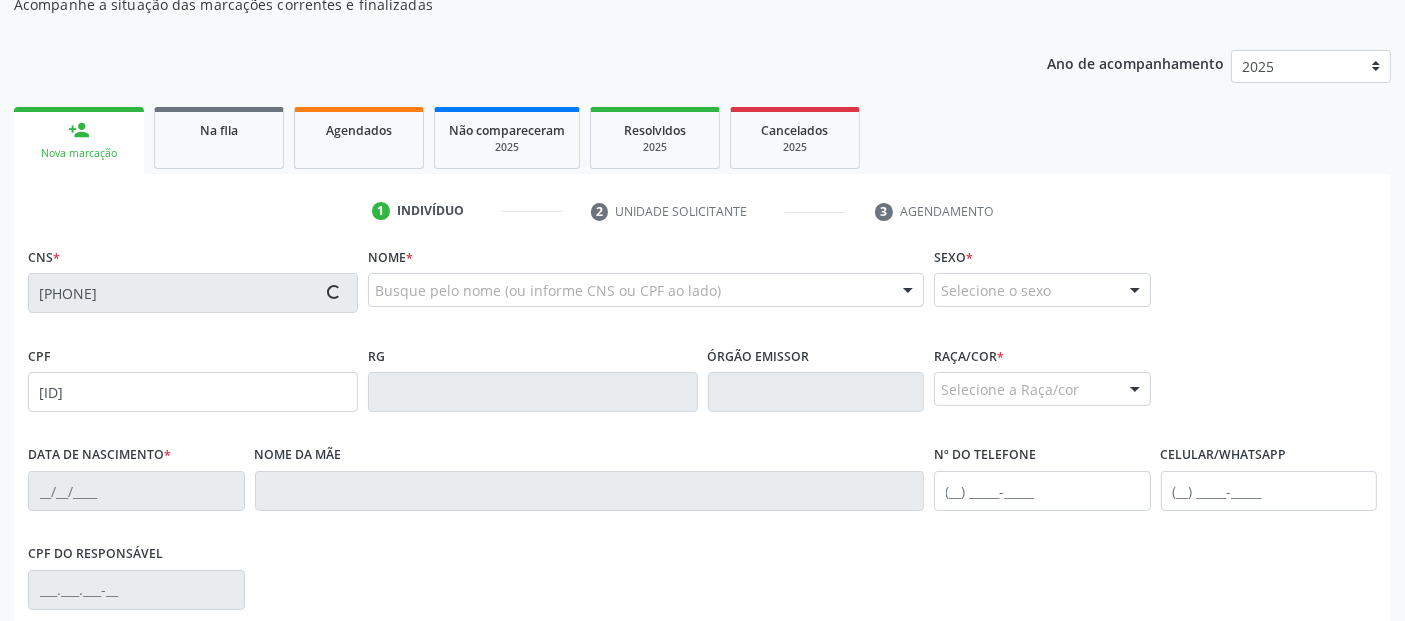 type on "[DATE]" 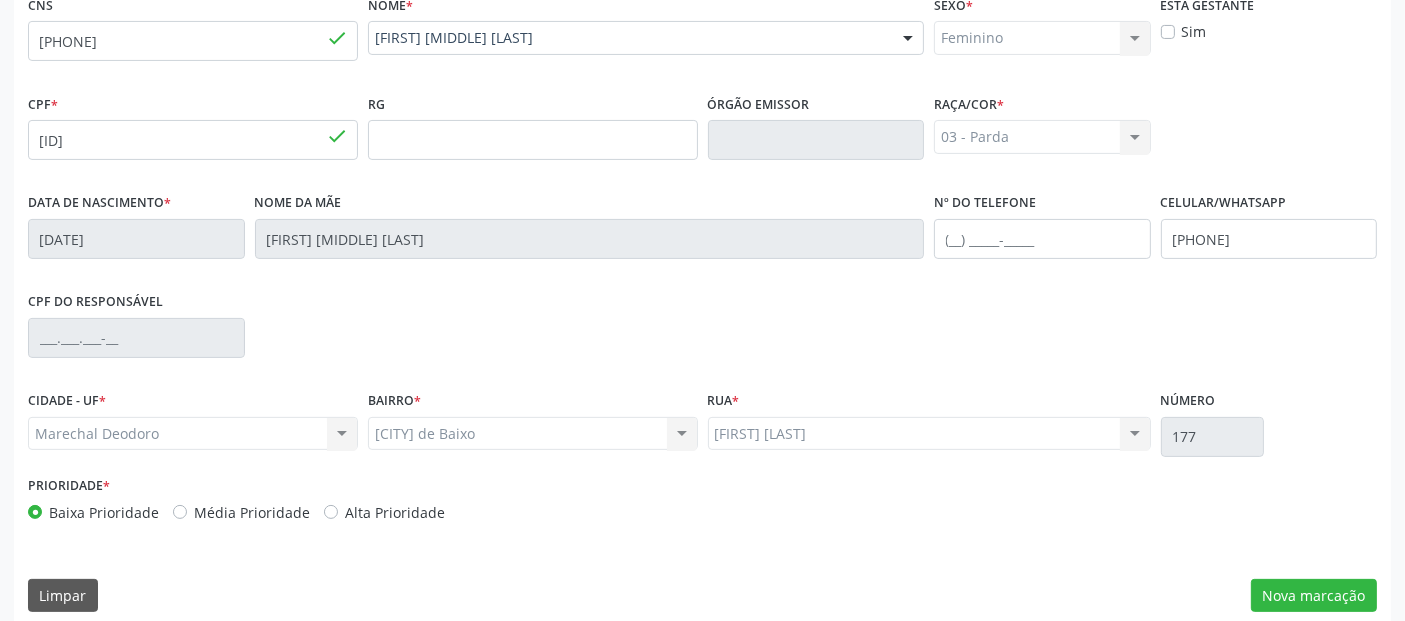scroll, scrollTop: 477, scrollLeft: 0, axis: vertical 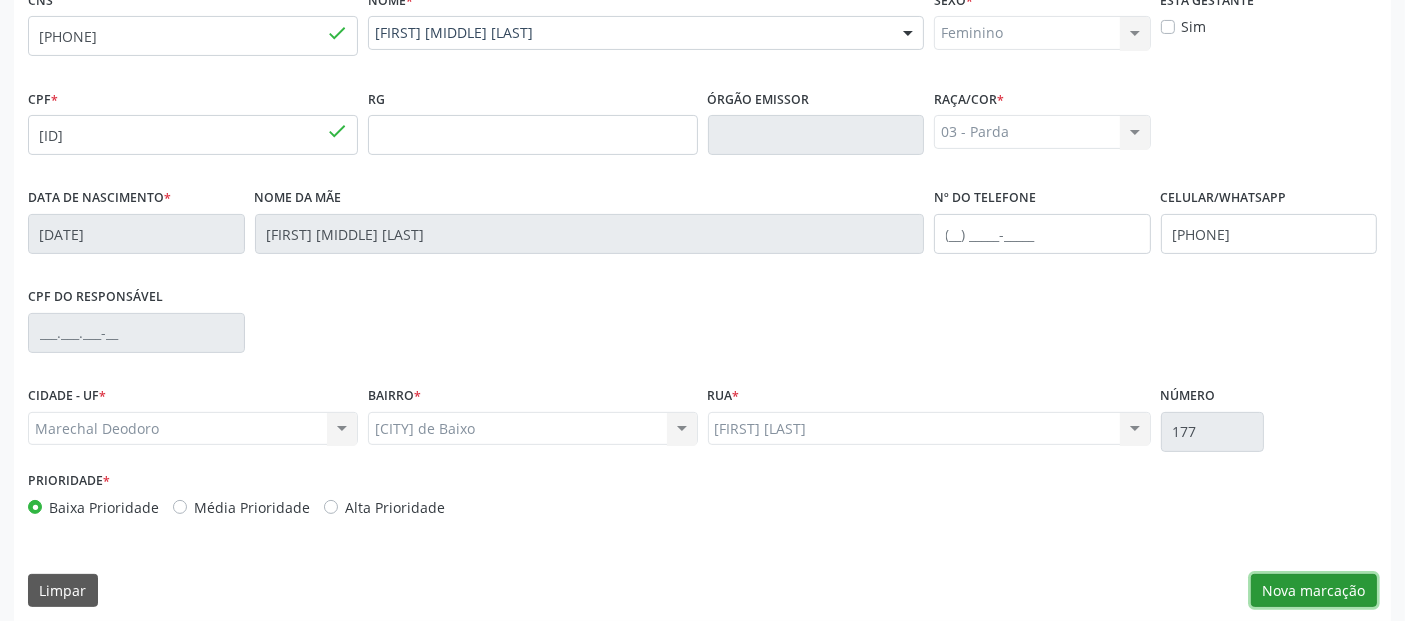 click on "Nova marcação" at bounding box center (1314, 591) 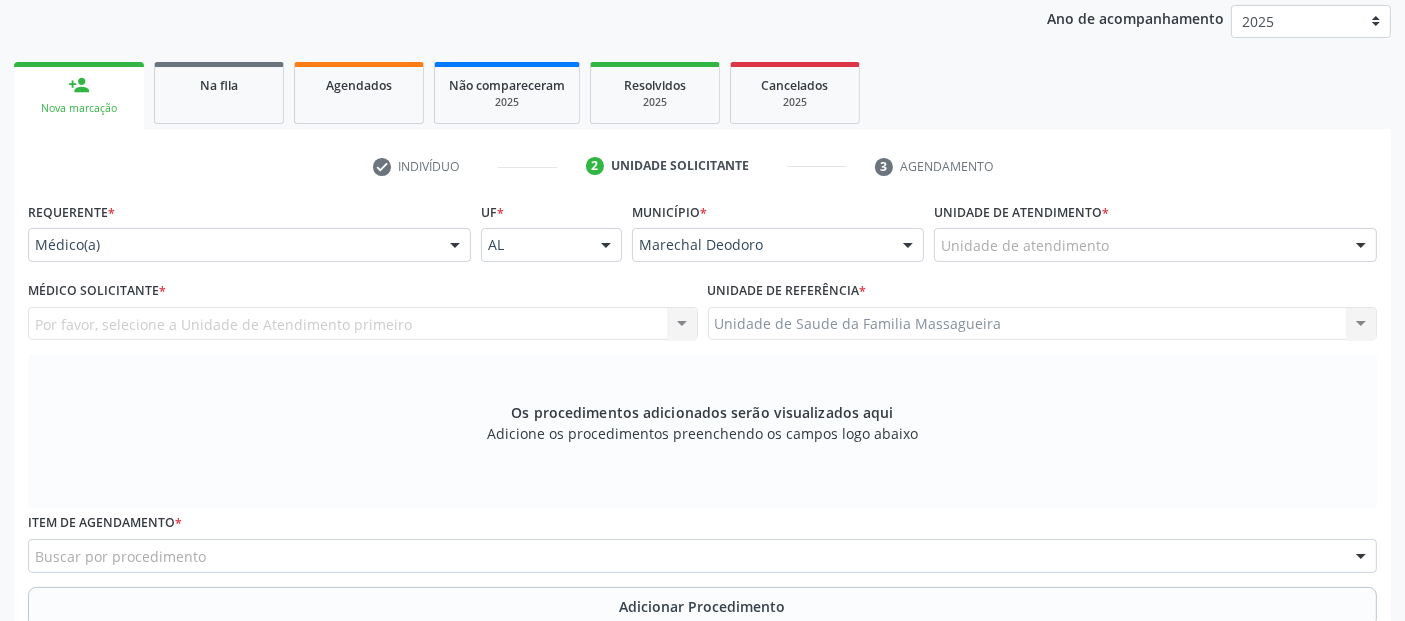 scroll, scrollTop: 237, scrollLeft: 0, axis: vertical 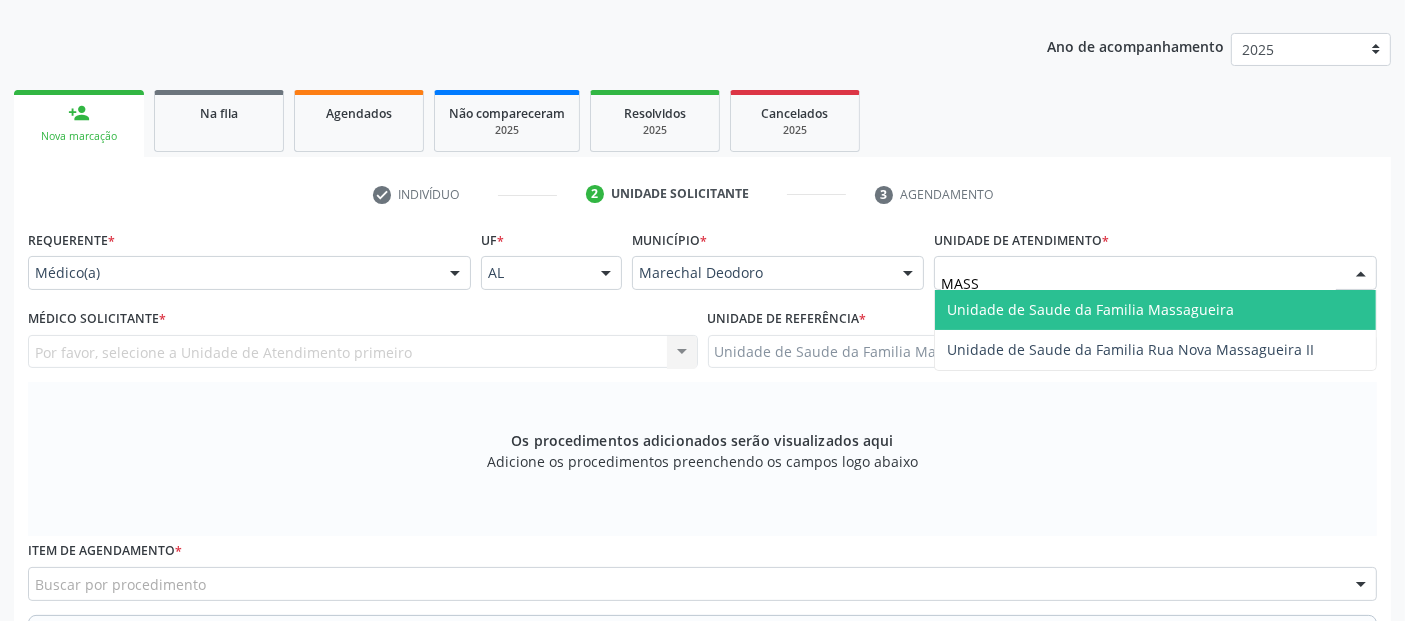 type on "MASSA" 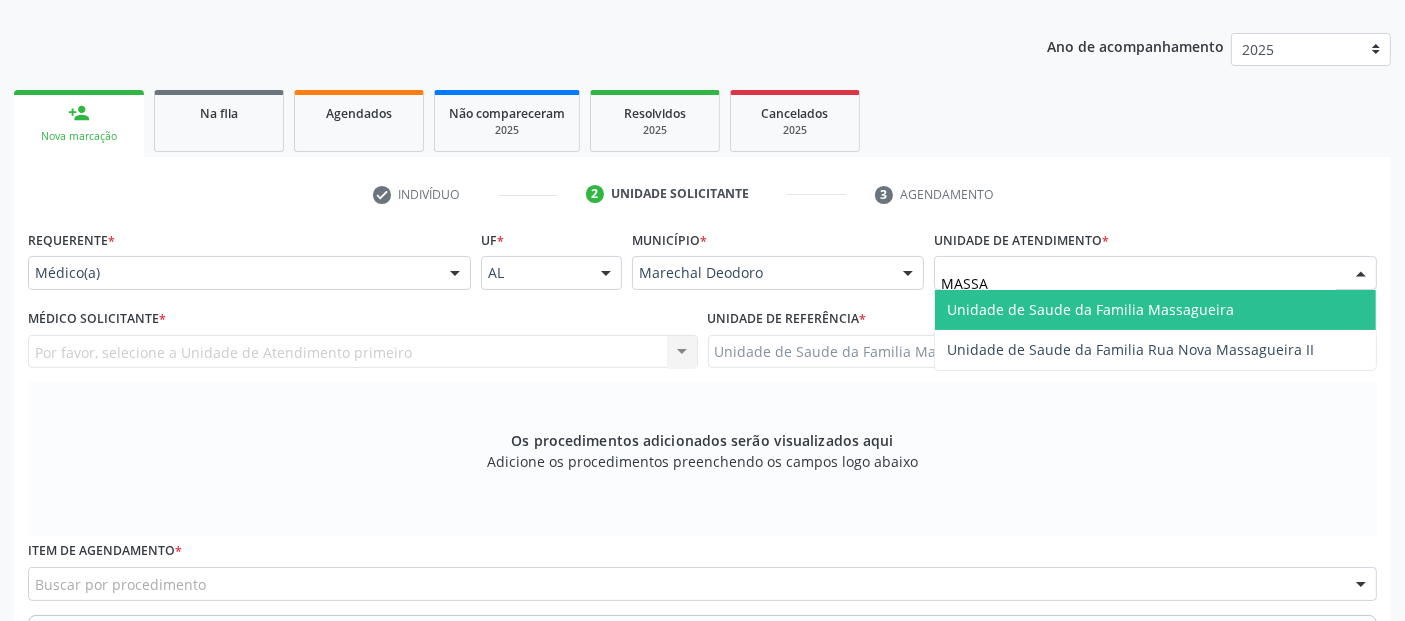 click on "Unidade de Saude da Familia Massagueira" at bounding box center (1155, 310) 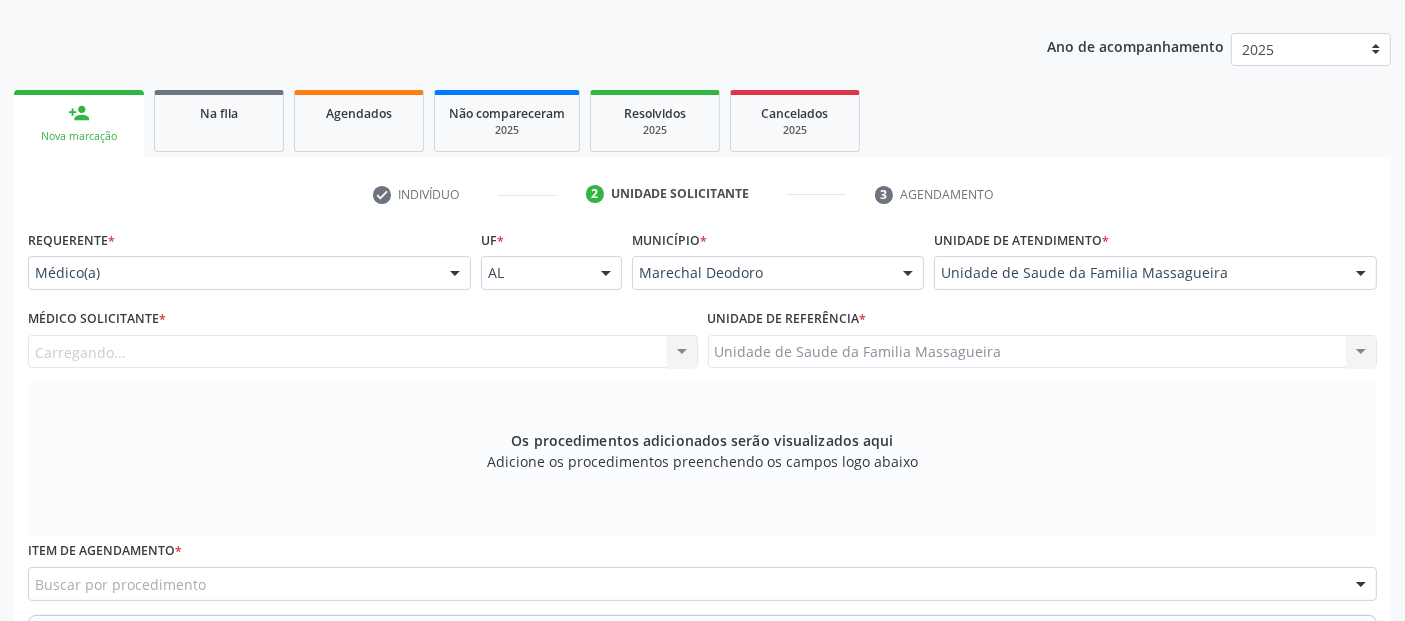 click on "Carregando...
Nenhum resultado encontrado para: "   "
Não há nenhuma opção para ser exibida." at bounding box center [363, 352] 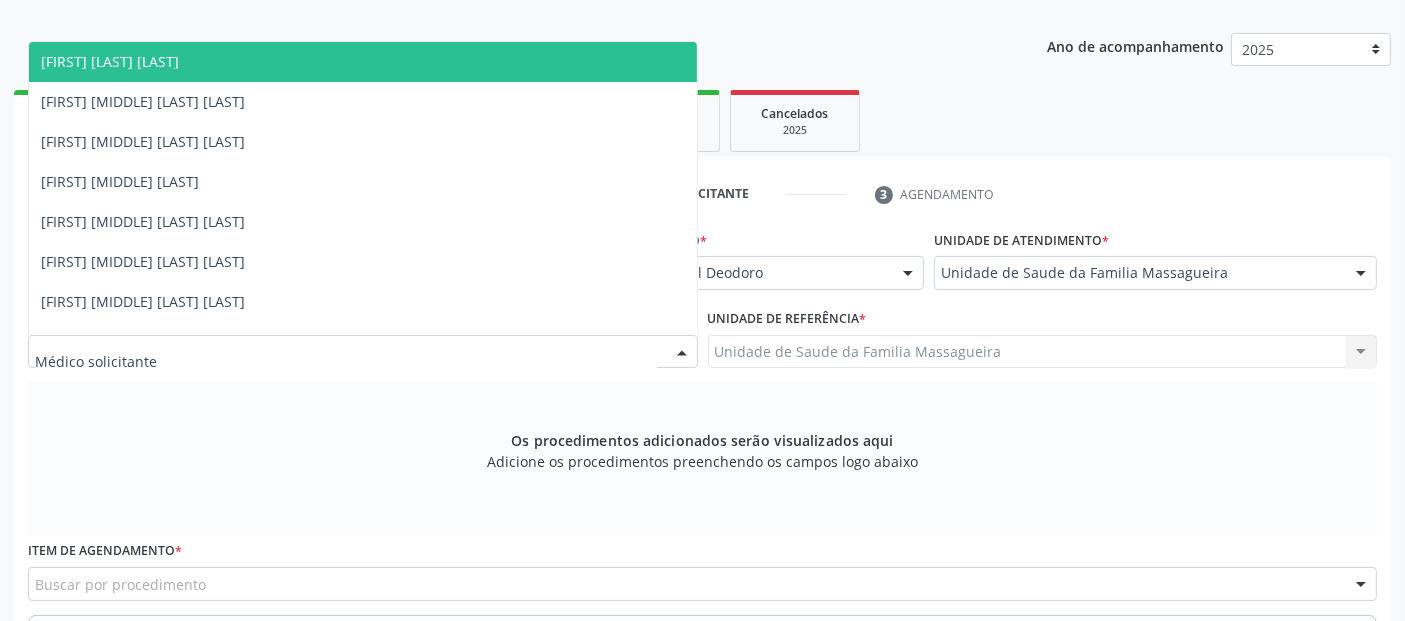click at bounding box center (363, 352) 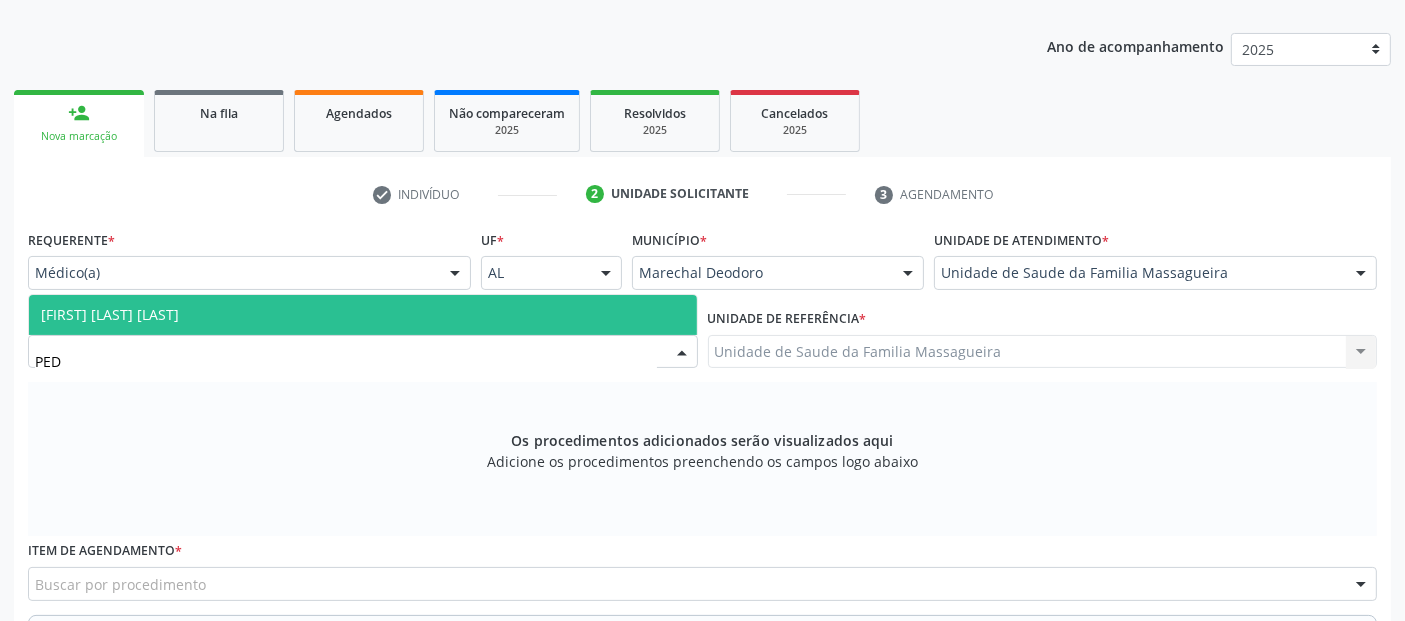 type on "PEDR" 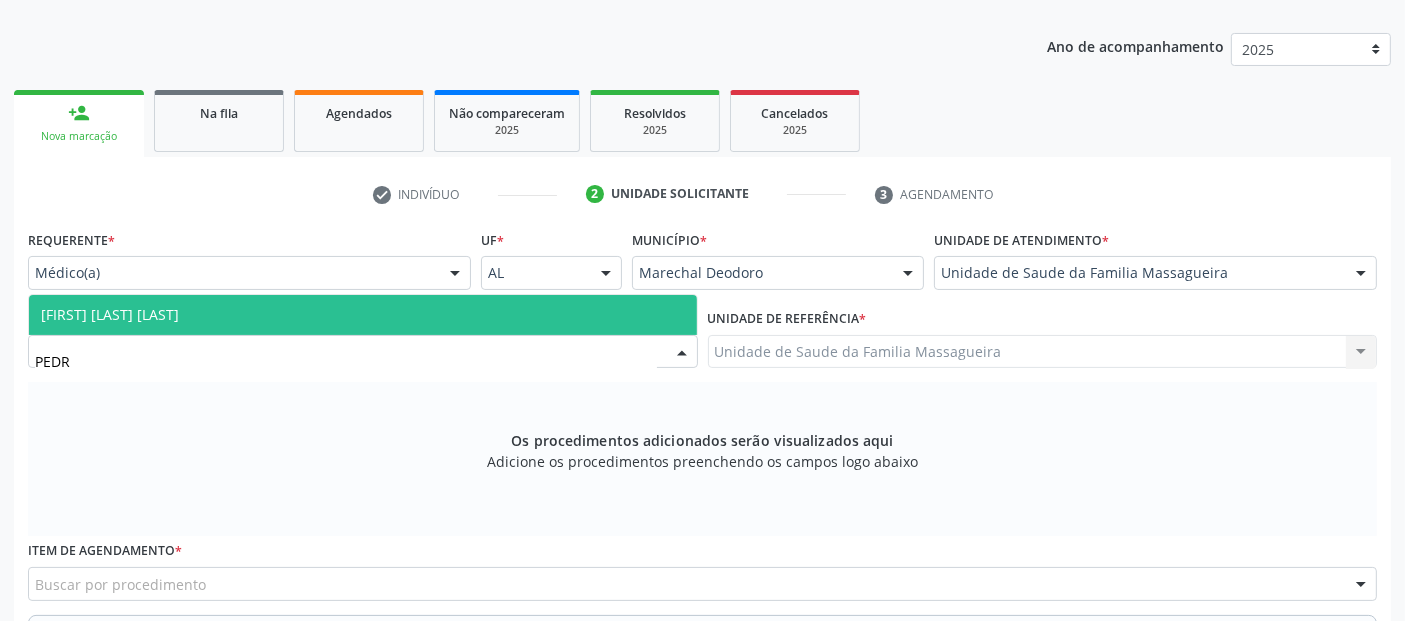 click on "[FIRST] [LAST] [LAST]" at bounding box center (363, 315) 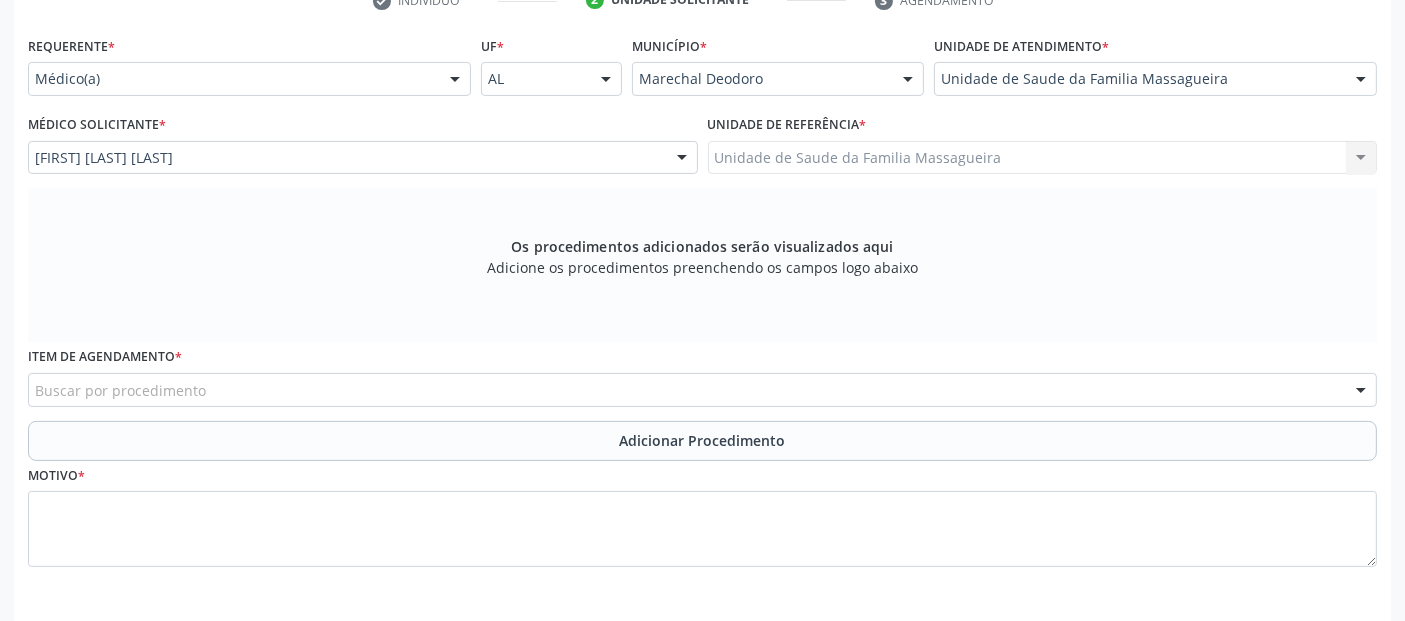scroll, scrollTop: 505, scrollLeft: 0, axis: vertical 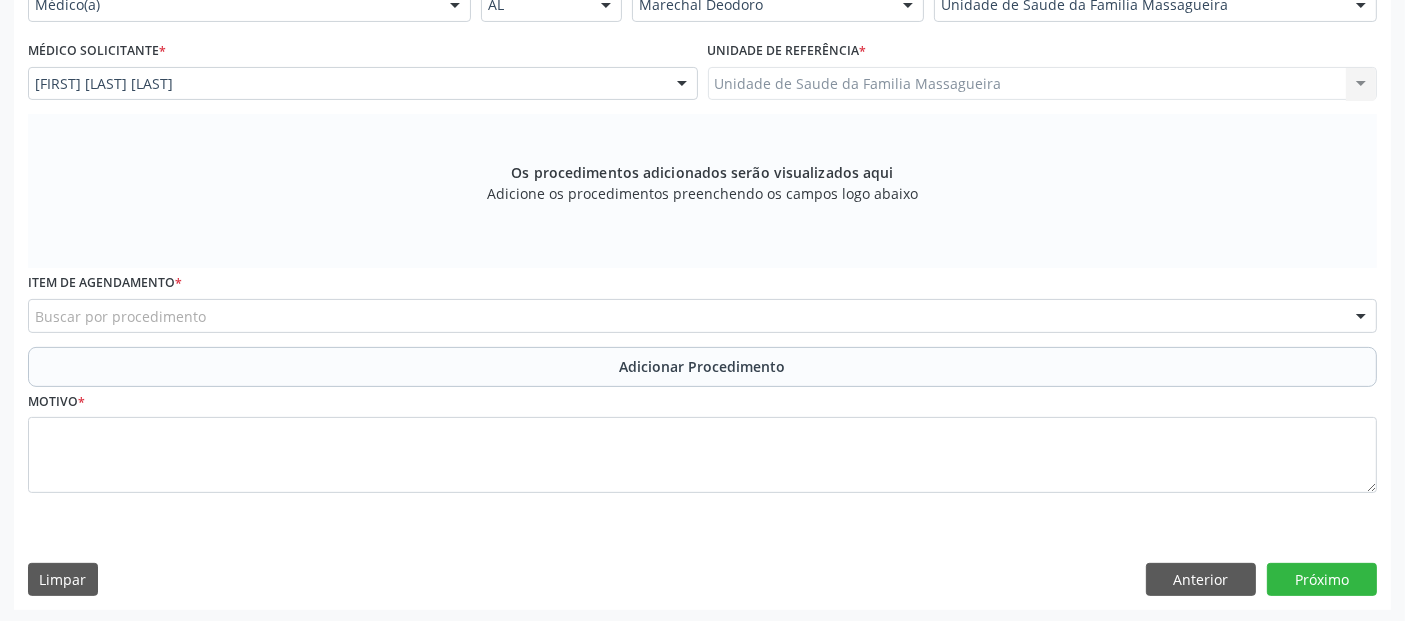 click on "Item de agendamento
*
Buscar por procedimento
0304070076 - .Quimioterapia de Leucemia Linfoide/Linfoblástica Aguda, Leucemia Mieloide Aguda e Leucemia Promielocítica Aguda Na Infância e Adolescência - 1ª Linha - Fase de Manutenção   0604320140 - Abatacepte 125 Mg Injetável (Por Seringa Preenchida)   0604320124 - Abatacepte 250 Mg Injetável (Por Frasco Ampola).   0603050018 - Abciximabe   0406010013 - Abertura de Comunicação Inter-Atrial   0406010021 - Abertura de Estenose Aortica Valvar   0406011265 - Abertura de Estenose Aortica Valvar (Criança e Adolescente)   0406010030 - Abertura de Estenose Pulmonar Valvar   0406011273 - Abertura de Estenose Pulmonar Valvar (Criança e Adolescente)   0301080011 - Abordagem Cognitiva Comportamental do Fumante (Por Atendimento / Paciente)   0307020010 - Acesso A Polpa Dentaria e Medicacao (Por Dente)   0604660030 - Acetazolamida 250 Mg (Por Comprimido)     0604600011 - Acitretina 10 Mg (Por Capsula)" at bounding box center [702, 307] 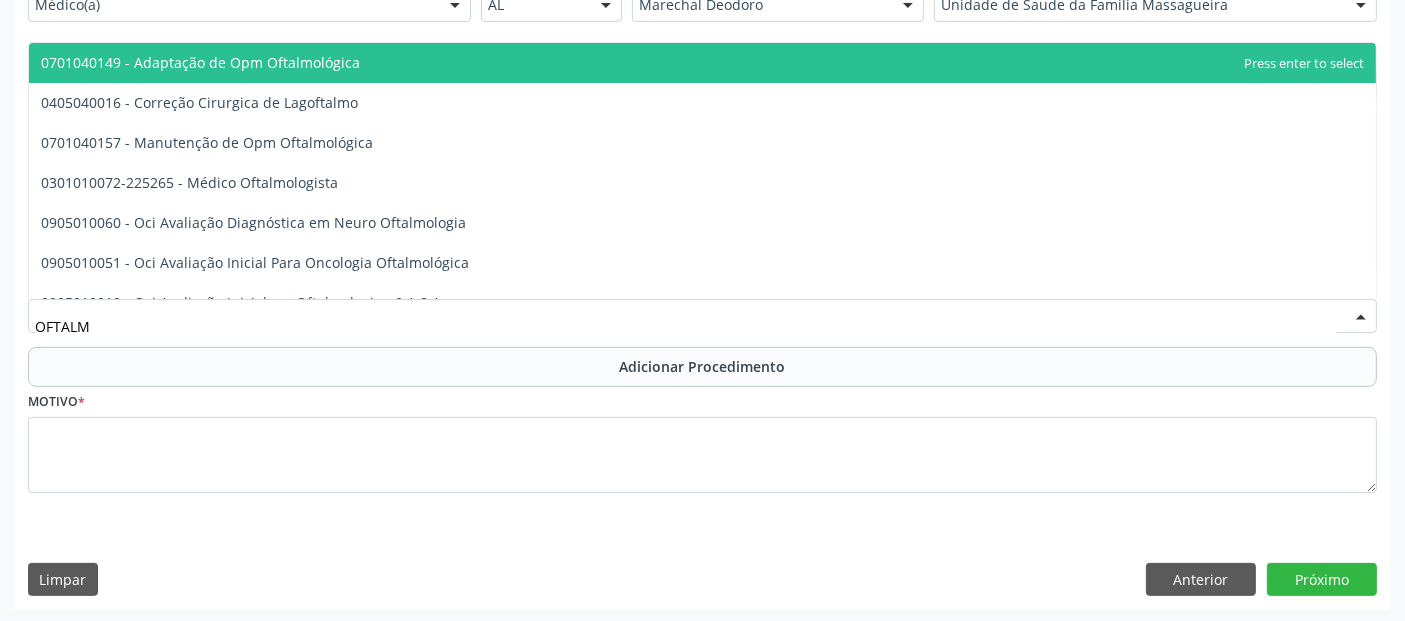 type on "OFTALMO" 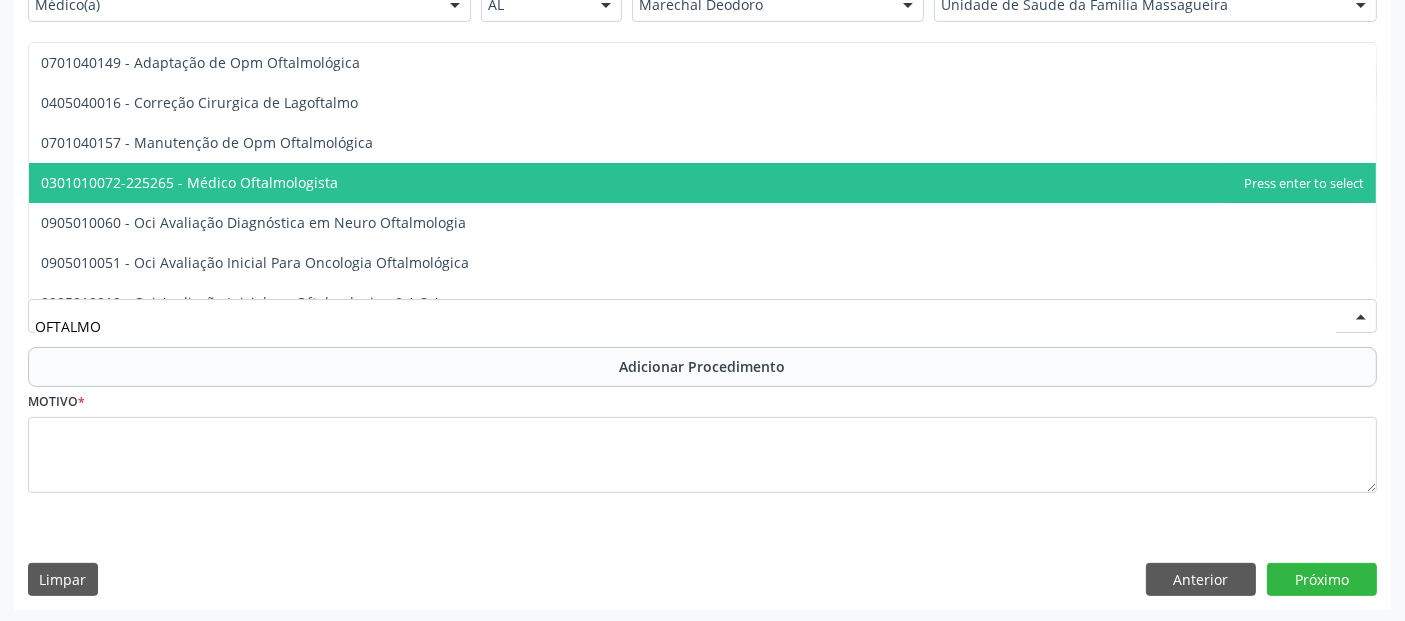 click on "0301010072-225265 - Médico Oftalmologista" at bounding box center [189, 182] 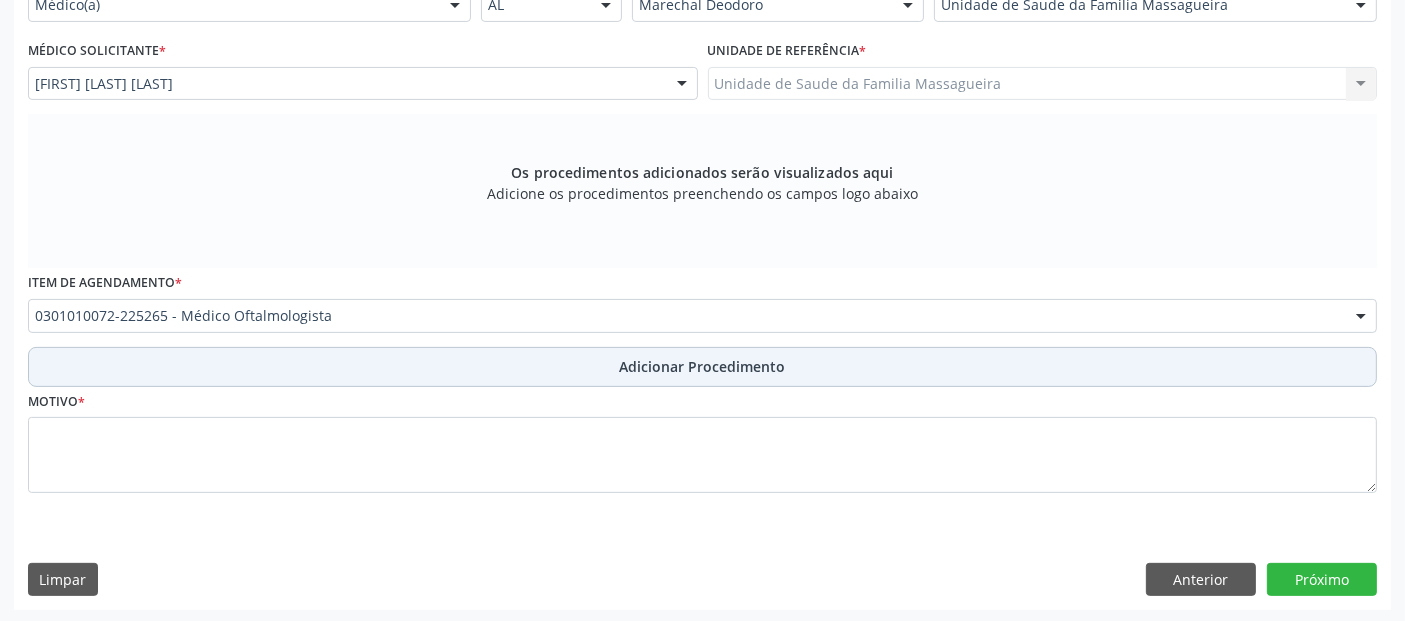 click on "Adicionar Procedimento" at bounding box center (702, 367) 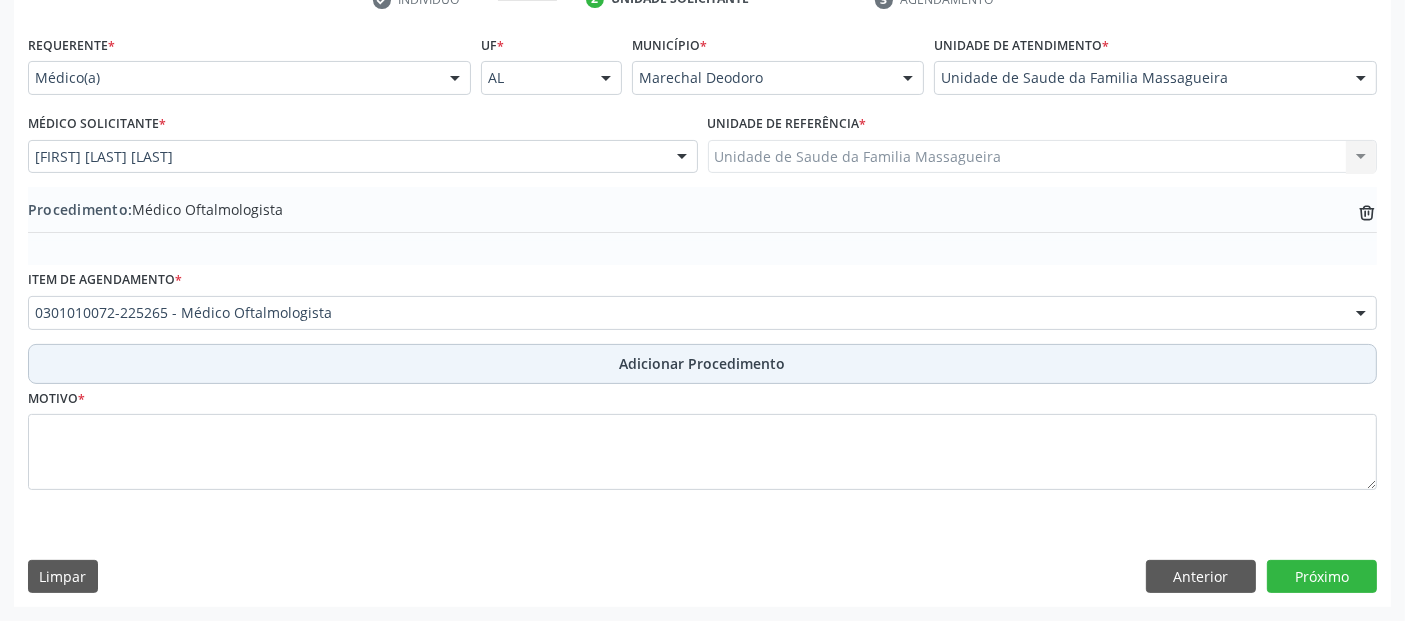 scroll, scrollTop: 429, scrollLeft: 0, axis: vertical 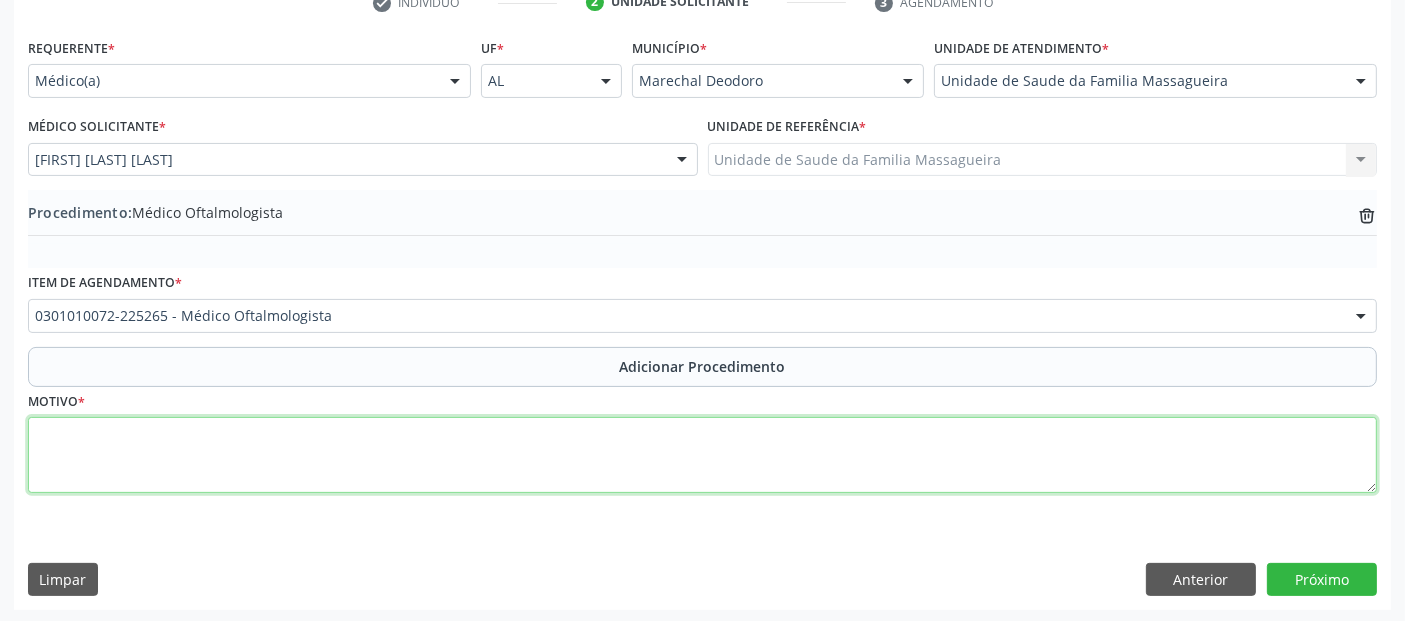 click at bounding box center (702, 455) 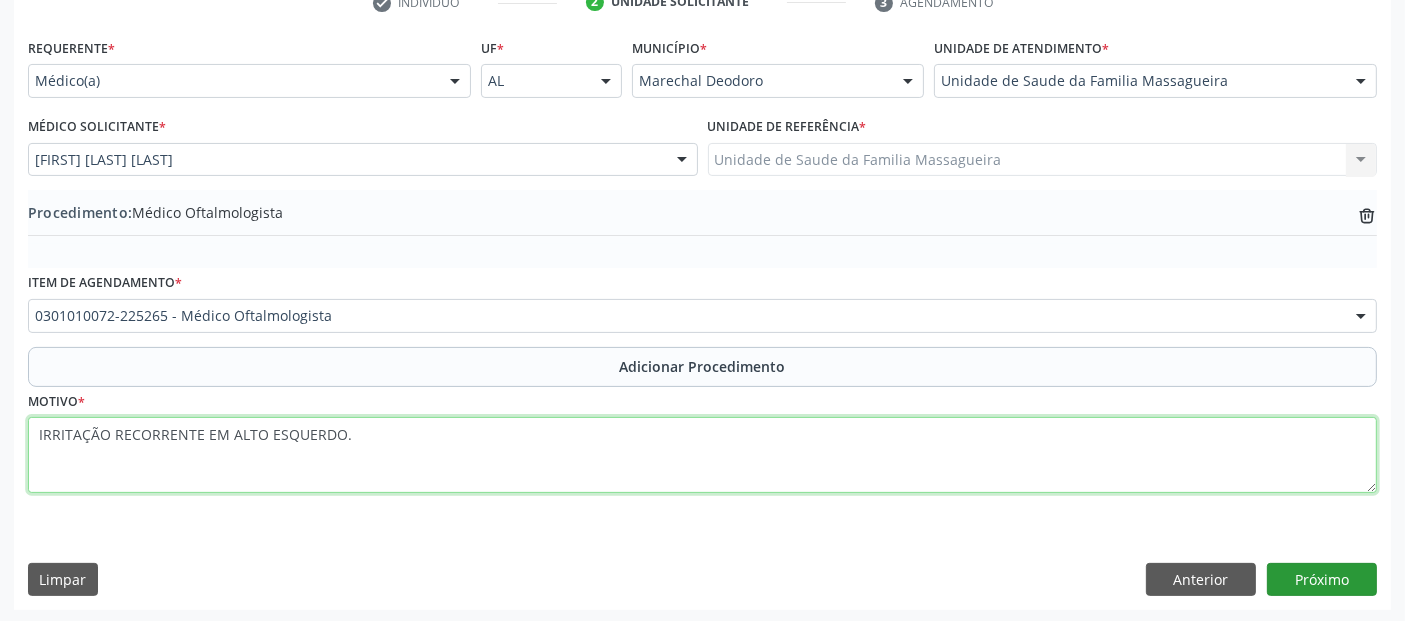 type on "IRRITAÇÃO RECORRENTE EM ALTO ESQUERDO." 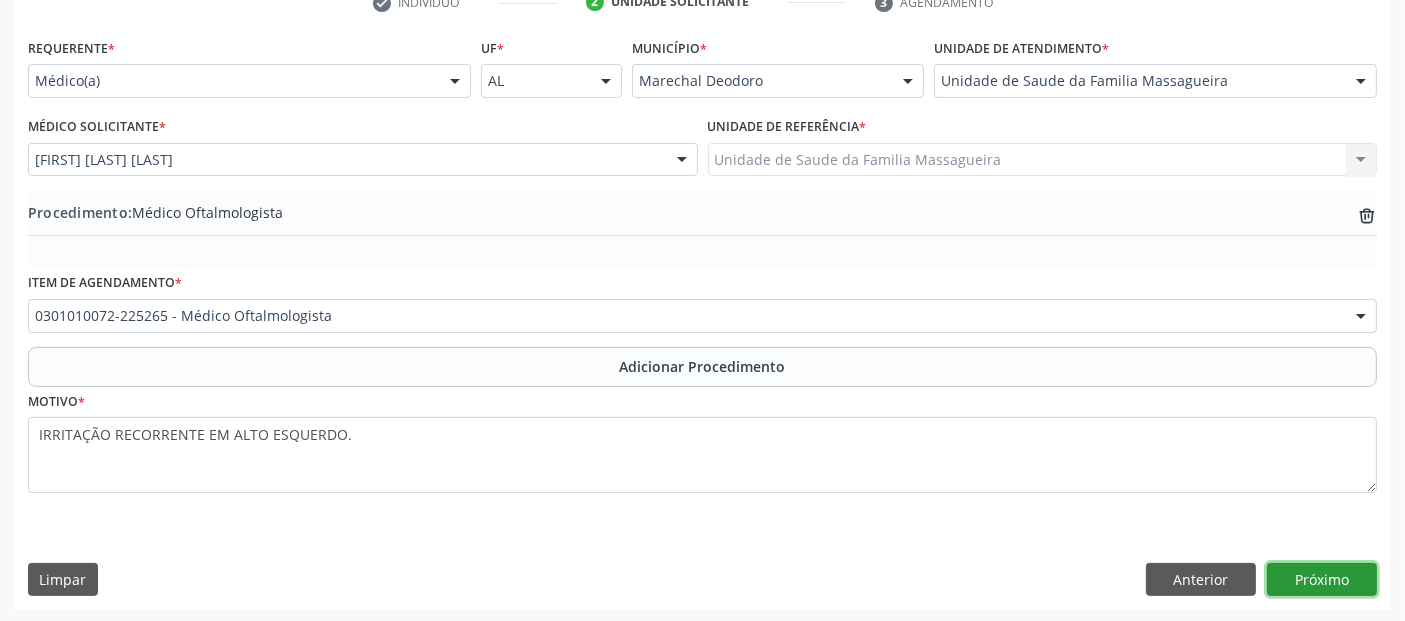 click on "Próximo" at bounding box center (1322, 580) 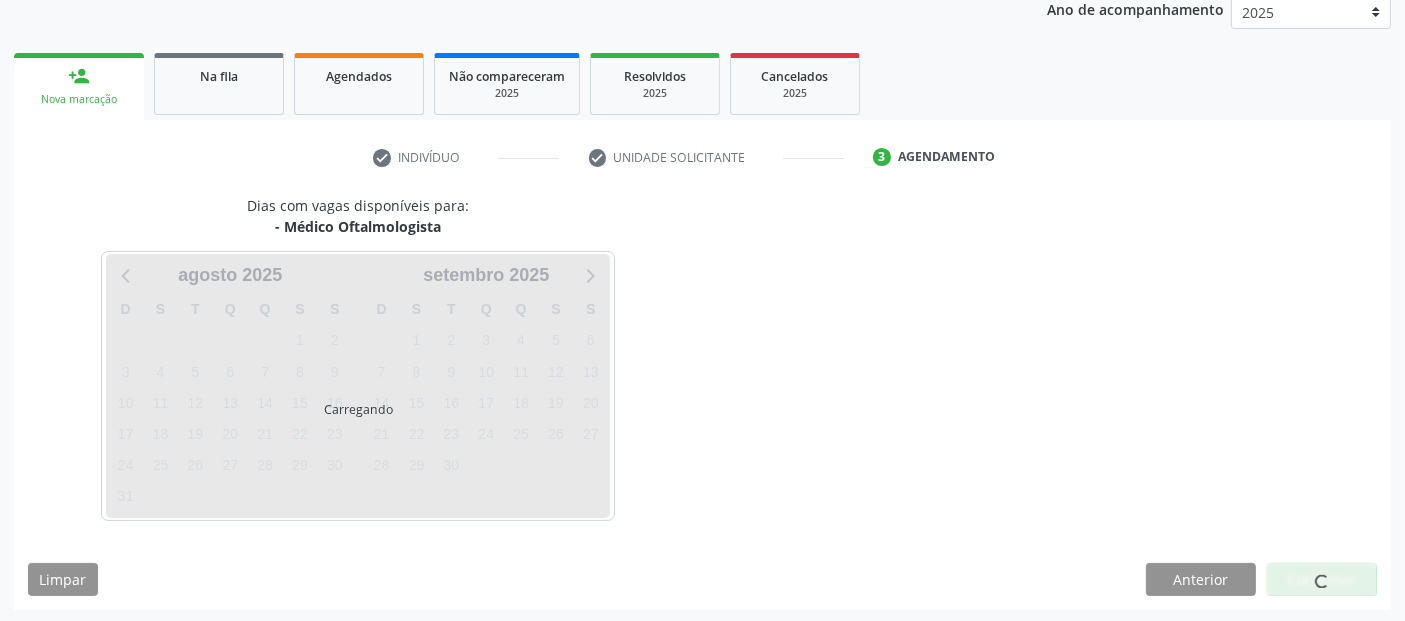scroll, scrollTop: 333, scrollLeft: 0, axis: vertical 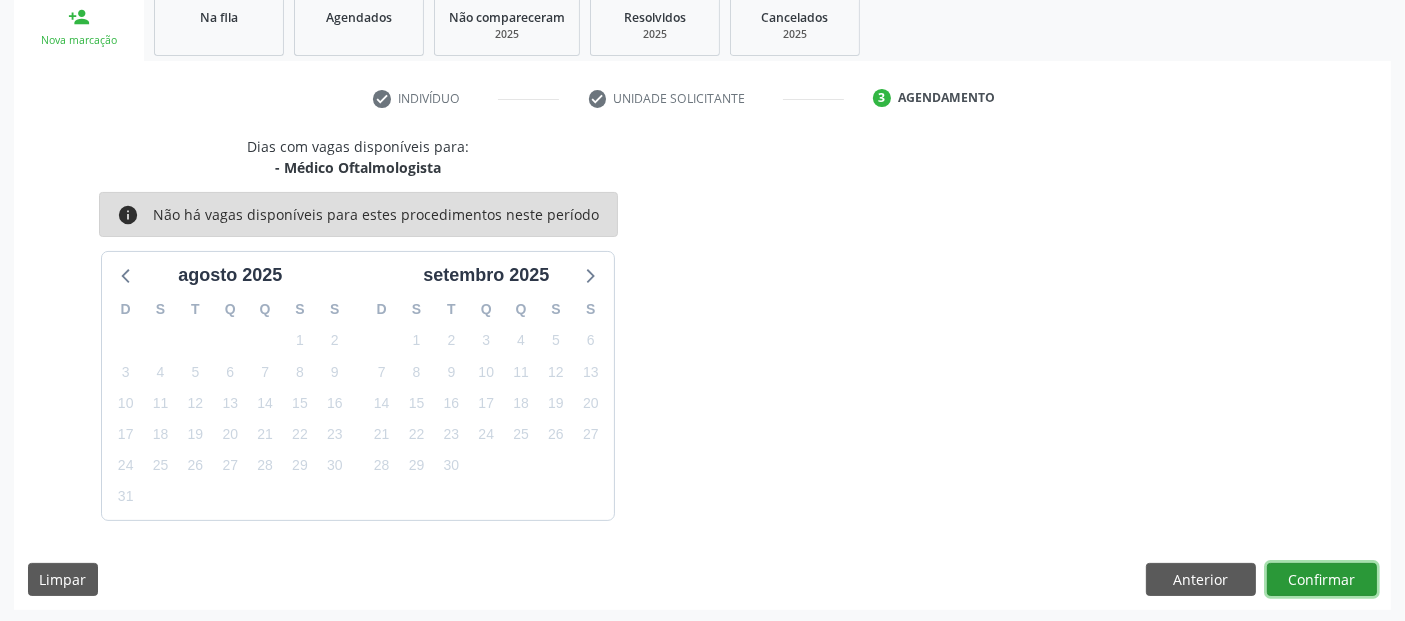 click on "Confirmar" at bounding box center [1322, 580] 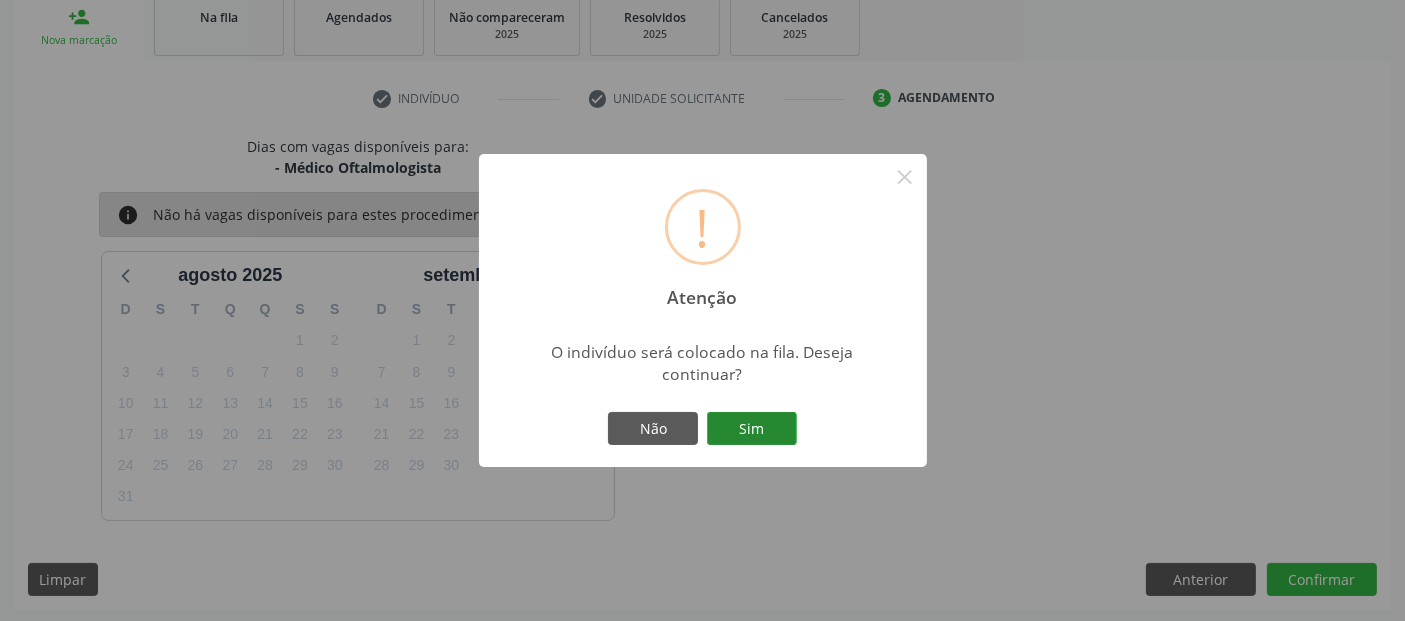 click on "Sim" at bounding box center (752, 429) 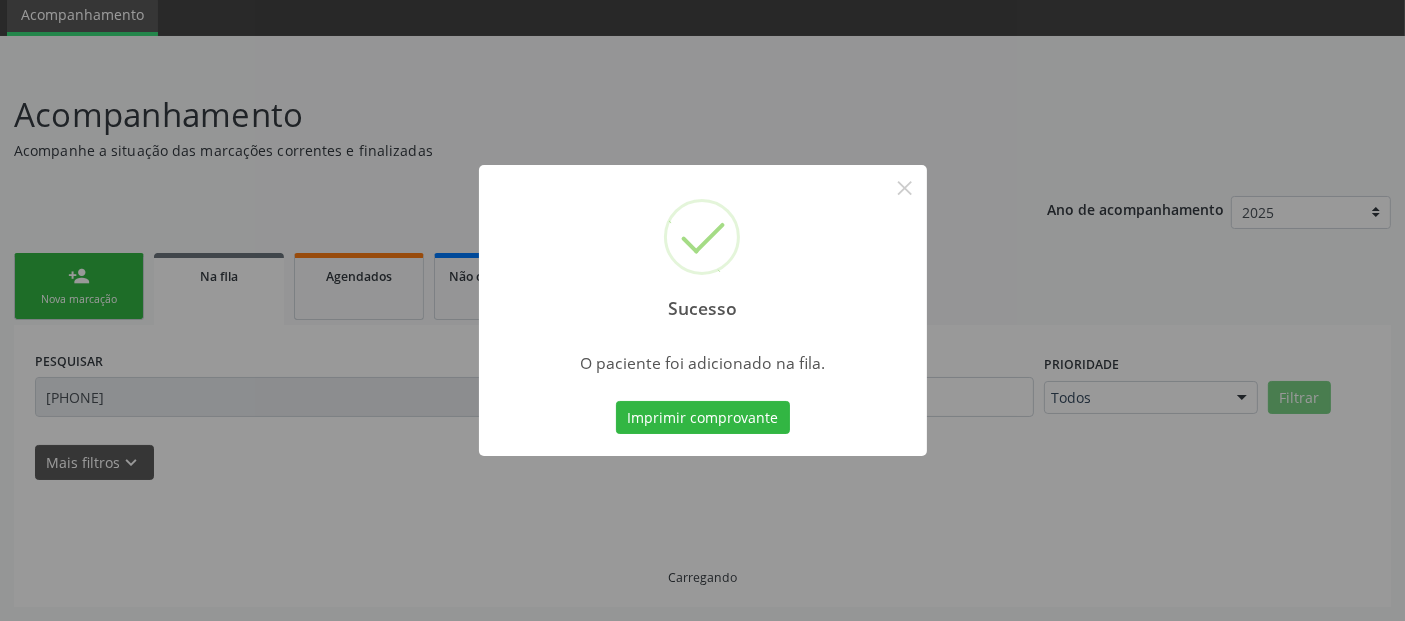 scroll, scrollTop: 71, scrollLeft: 0, axis: vertical 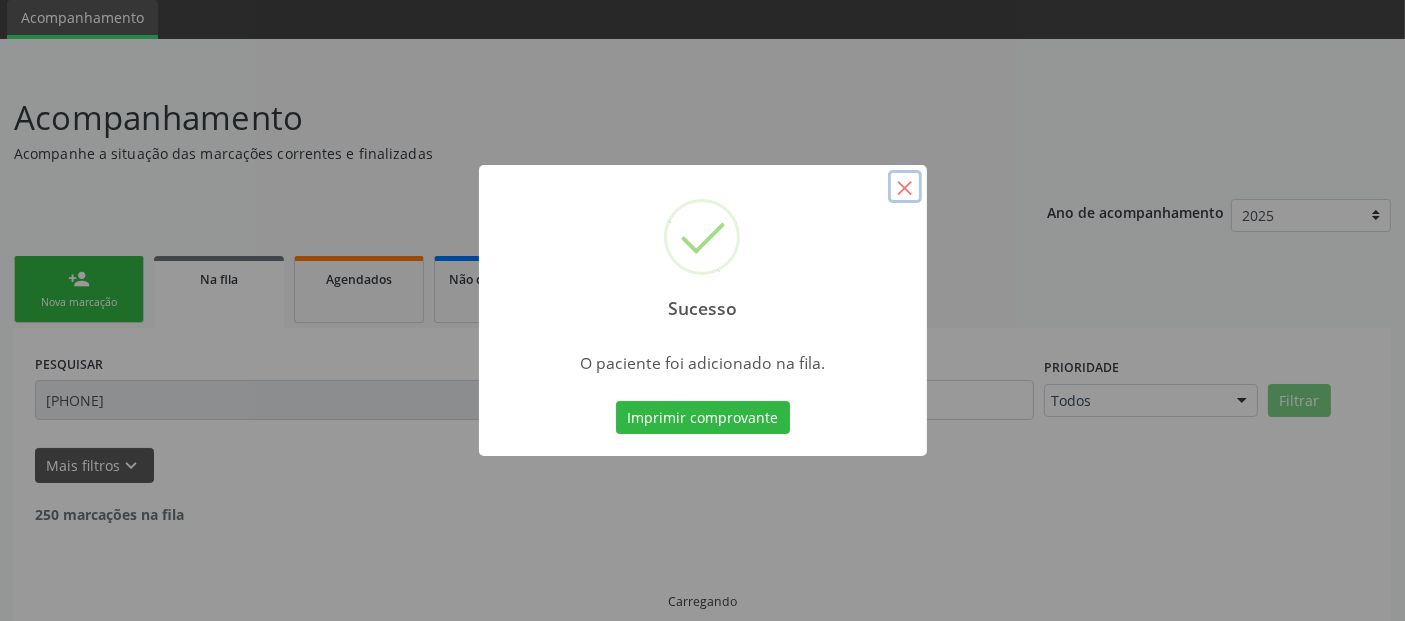 click on "×" at bounding box center (905, 187) 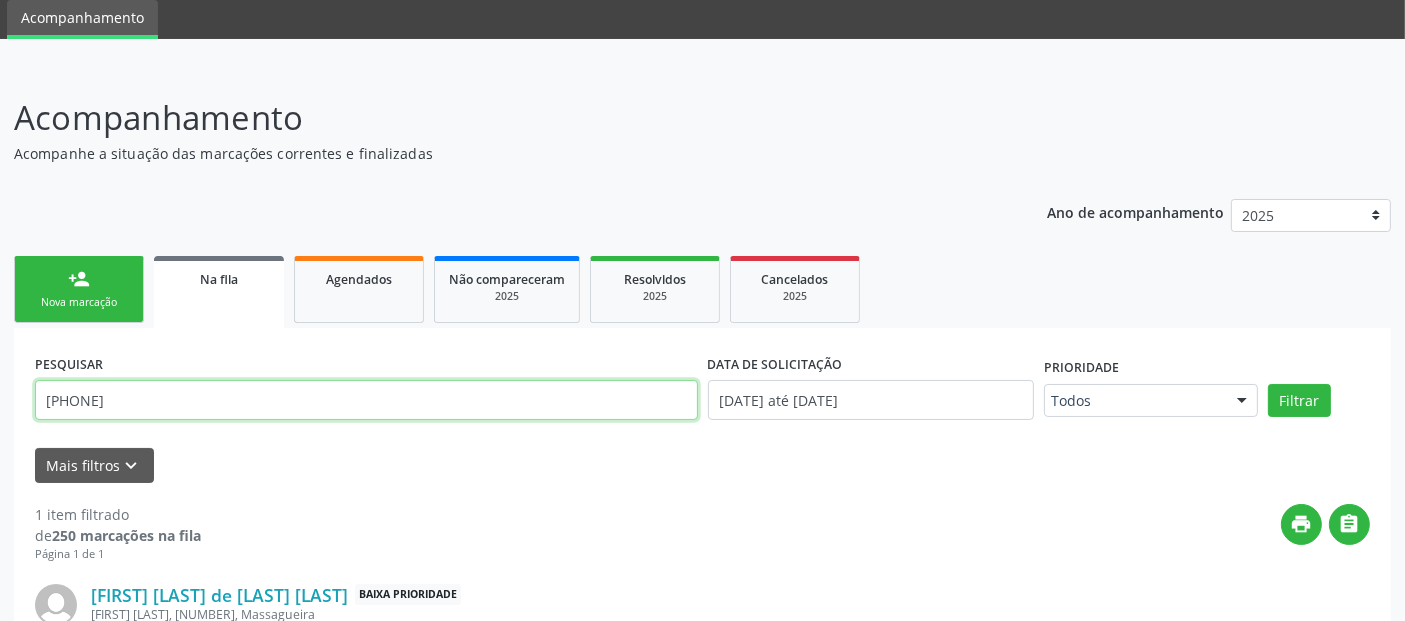 click on "[PHONE]" at bounding box center [366, 400] 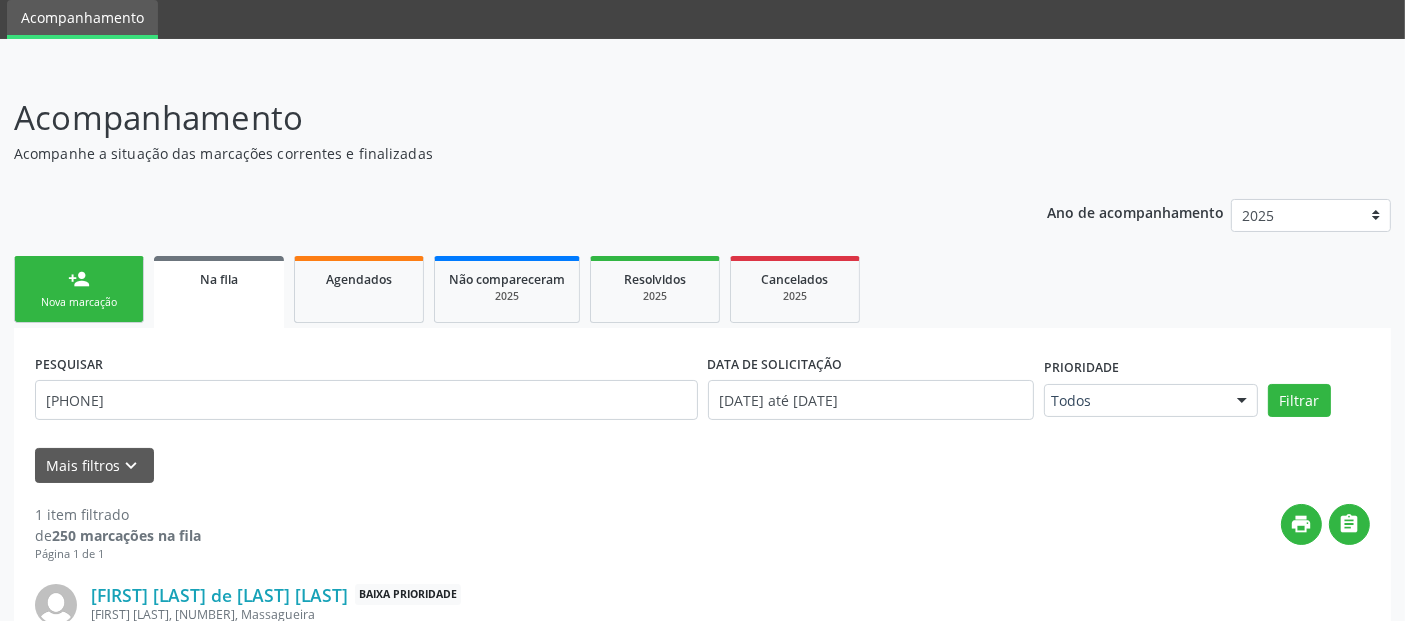 click on "Nova marcação" at bounding box center (79, 302) 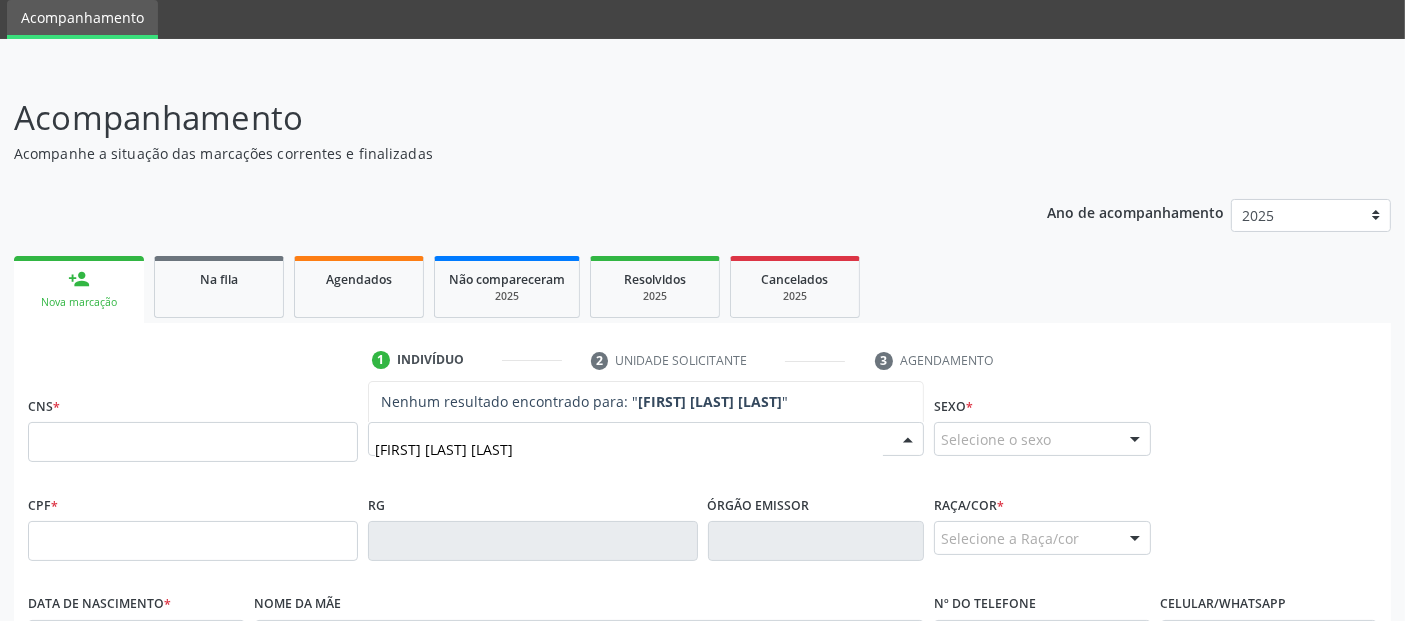 type on "[FIRST] [LAST] [LAST]" 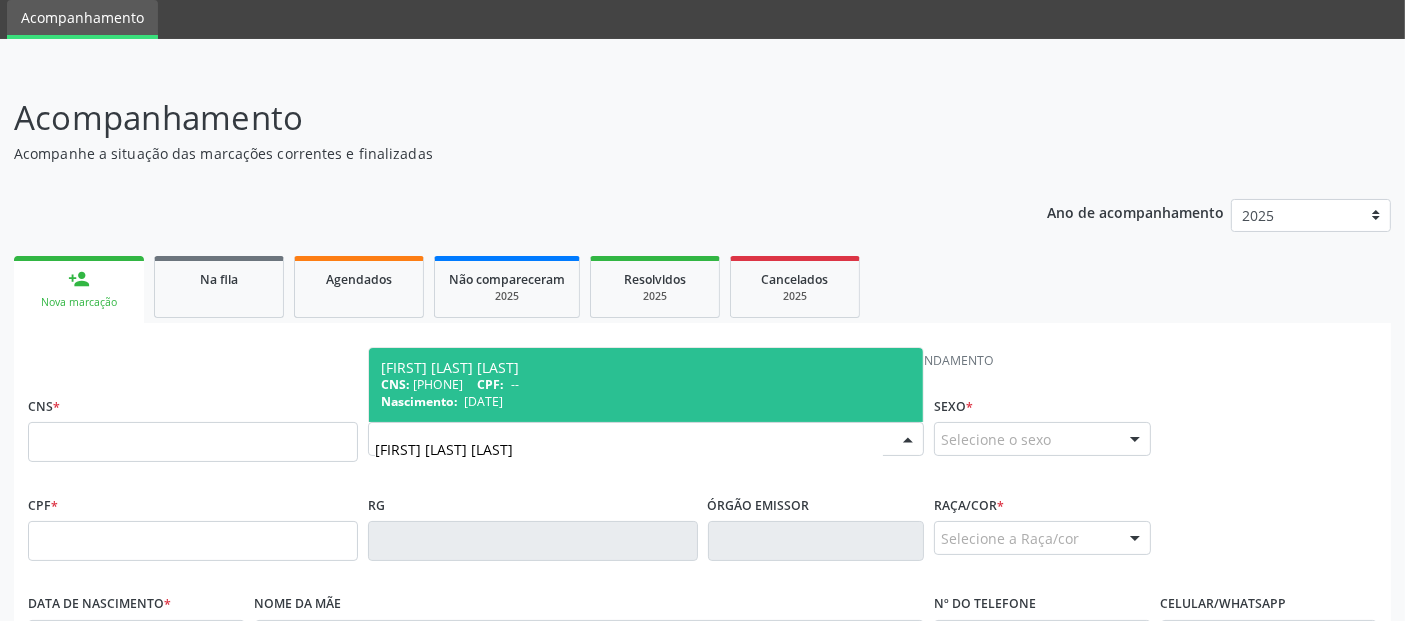 click on "Nascimento:" at bounding box center [419, 401] 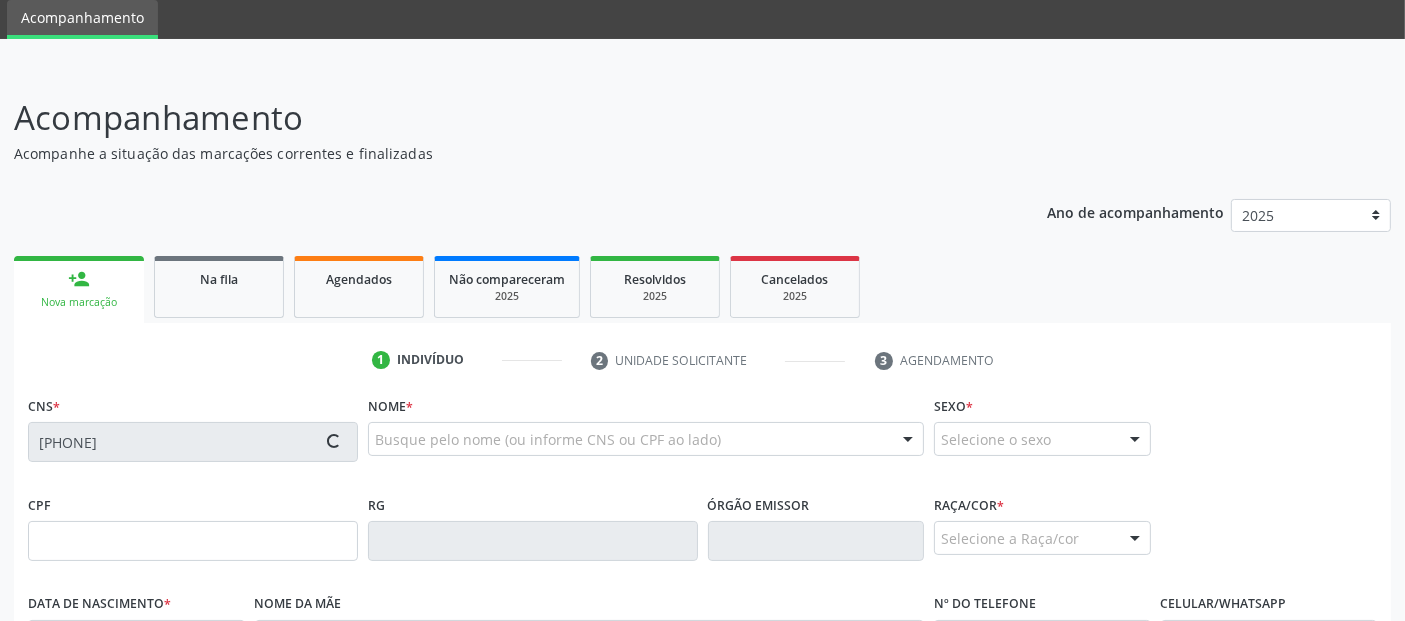 type on "[DATE]" 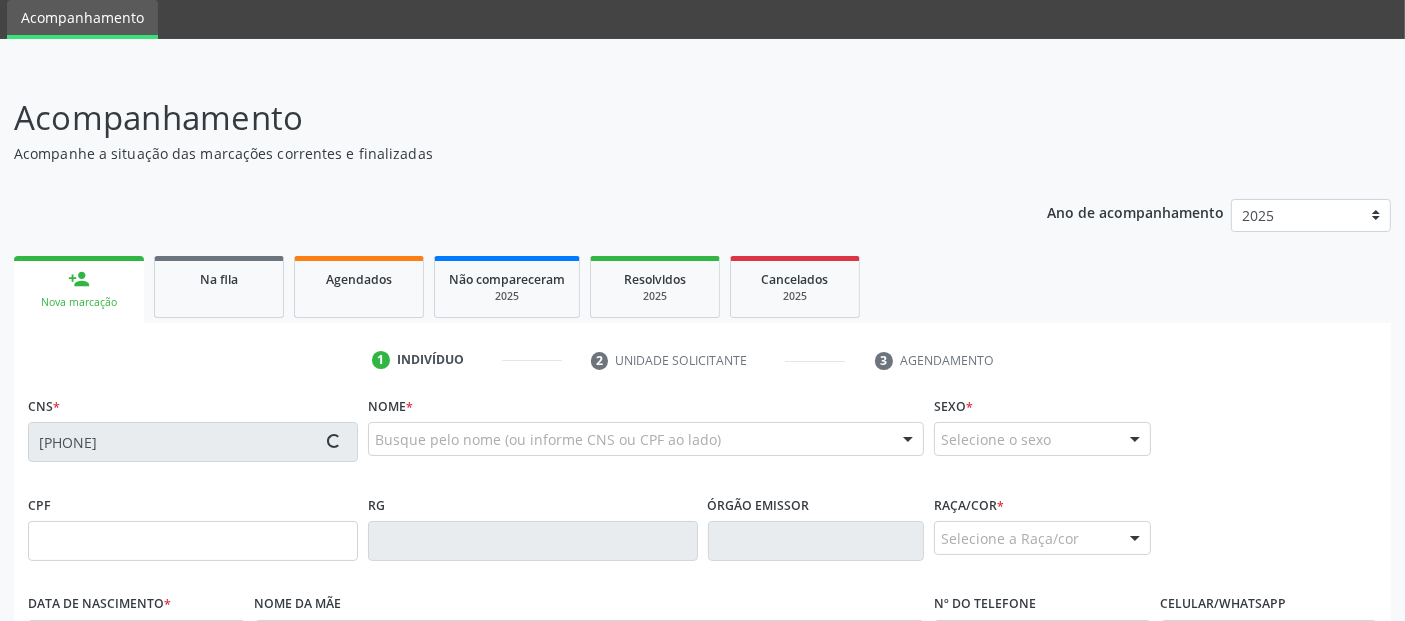 type on "[FIRST] [MIDDLE] [LAST] [LAST]" 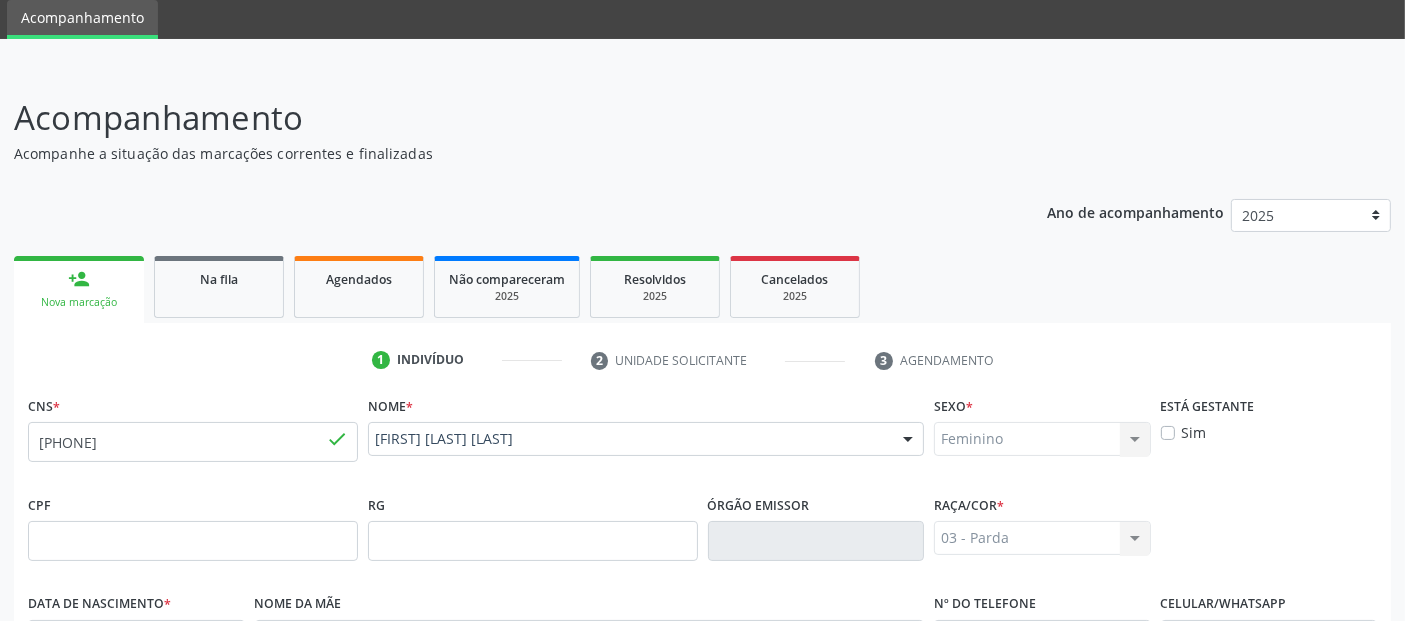 scroll, scrollTop: 489, scrollLeft: 0, axis: vertical 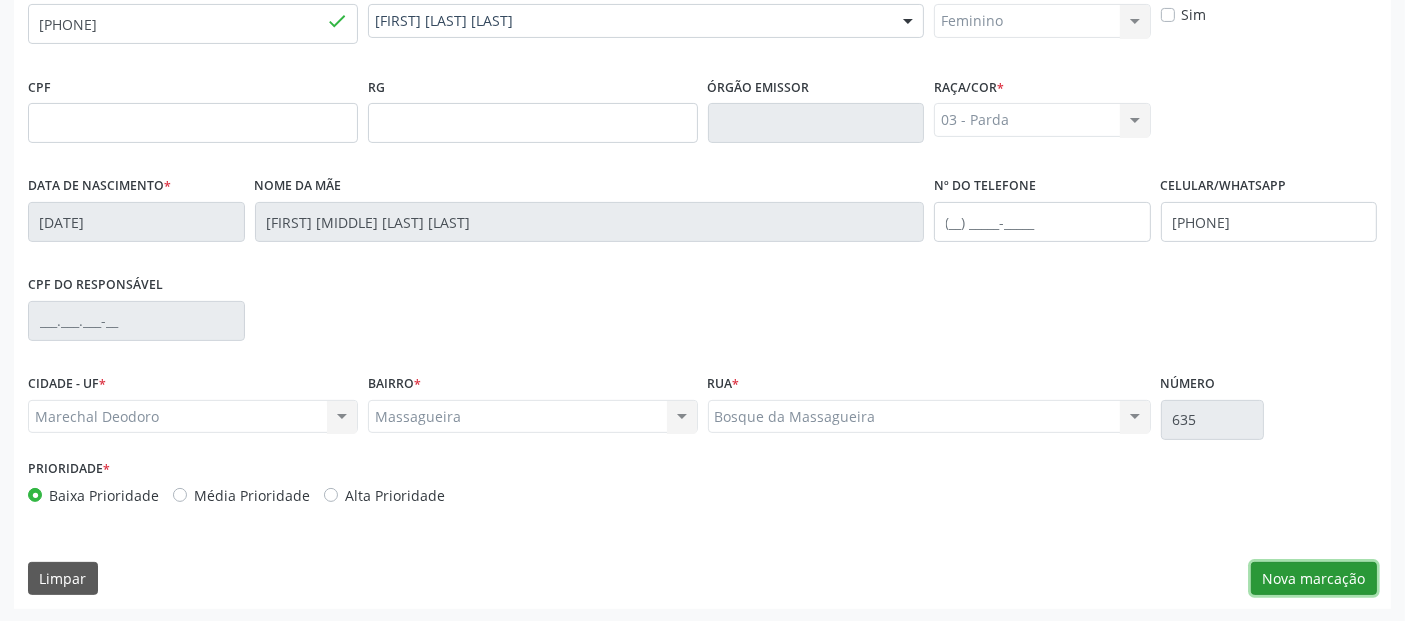 click on "Nova marcação" at bounding box center (1314, 579) 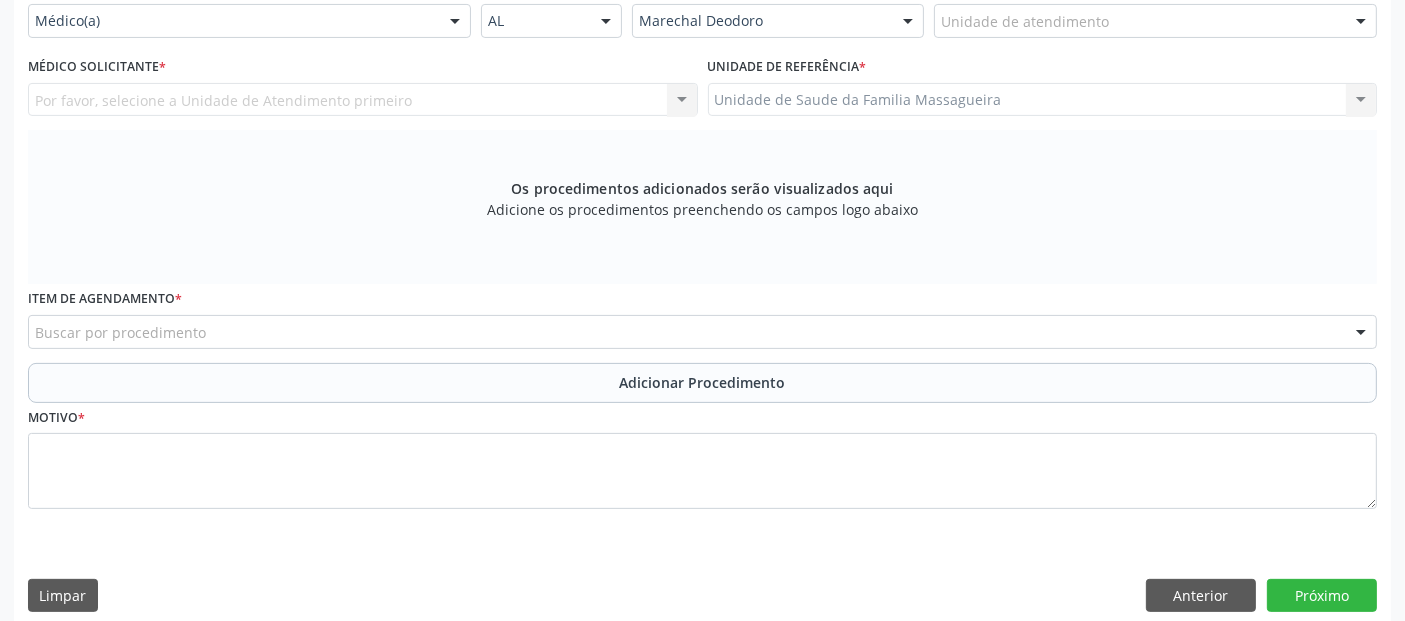 click on "Buscar por procedimento" at bounding box center (702, 332) 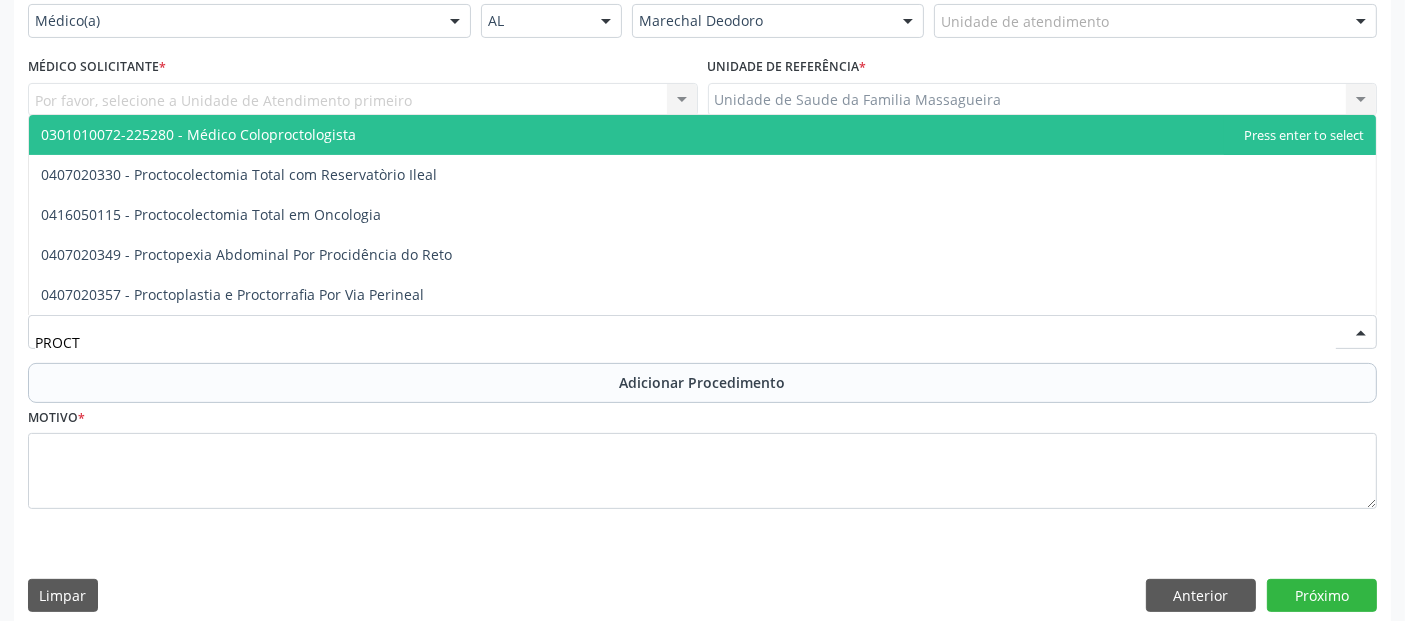 type on "PROCTO" 